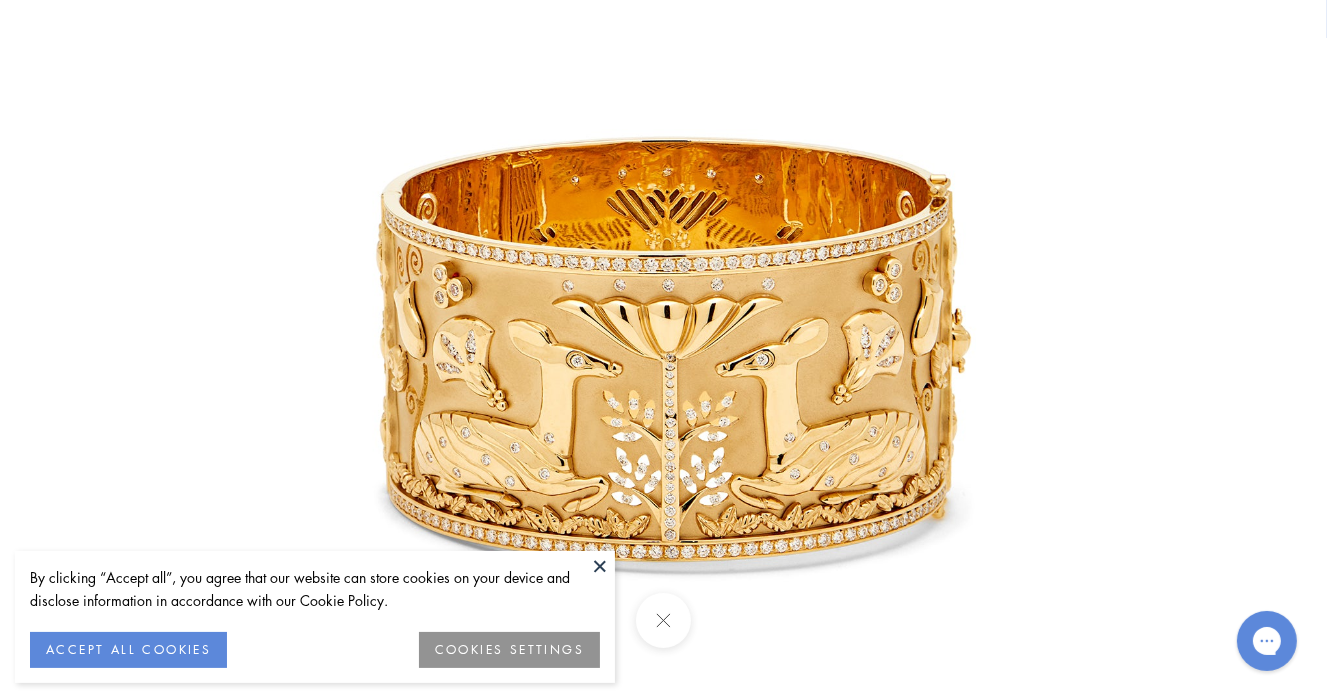 scroll, scrollTop: 0, scrollLeft: 0, axis: both 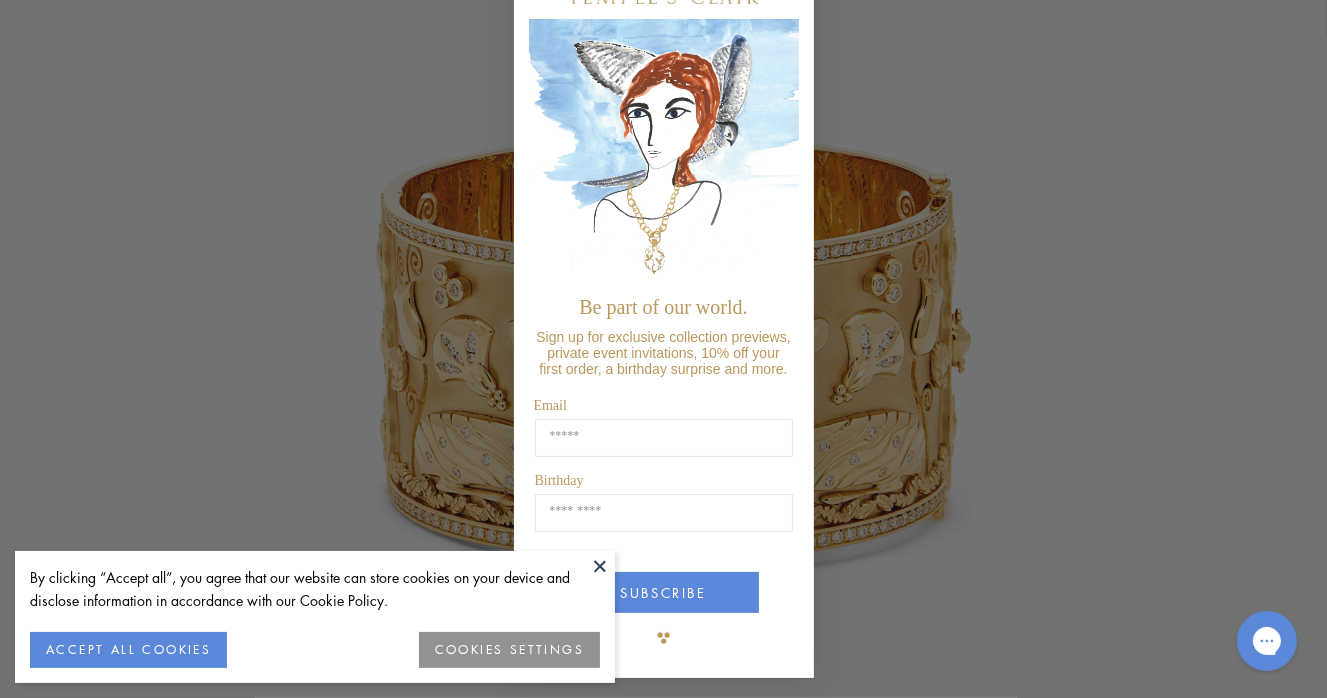 click on "Close dialog Be part of our world. Sign up for exclusive collection previews, private event invitations, 10% off your first order, a birthday surprise and more. Email Birthday Birthday SUBSCRIBE ******" at bounding box center [663, 349] 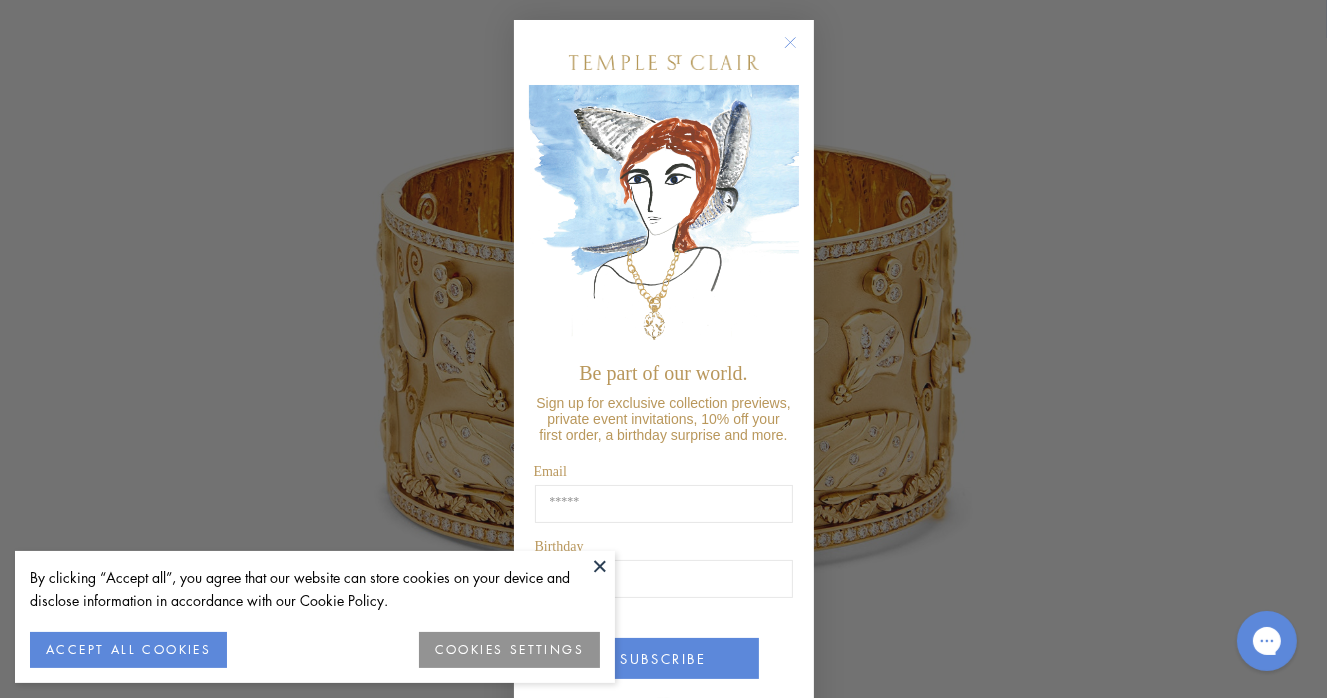 scroll, scrollTop: 70, scrollLeft: 0, axis: vertical 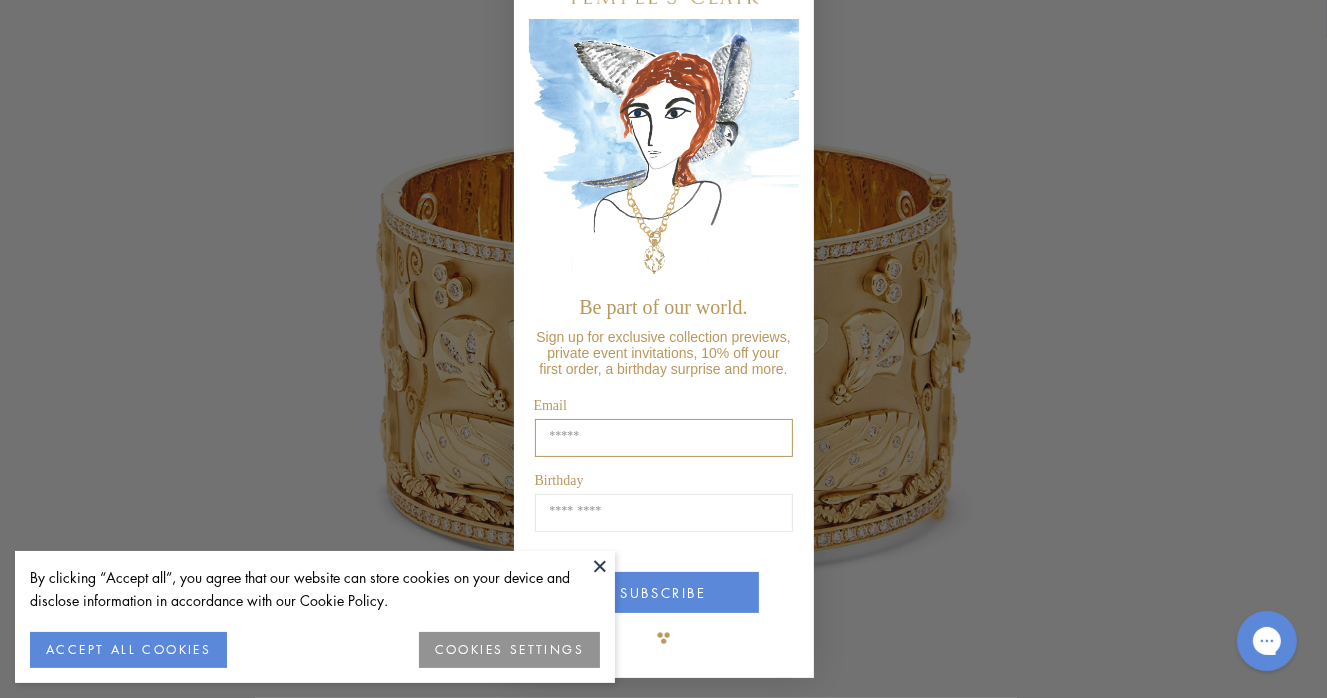 click at bounding box center [664, 438] 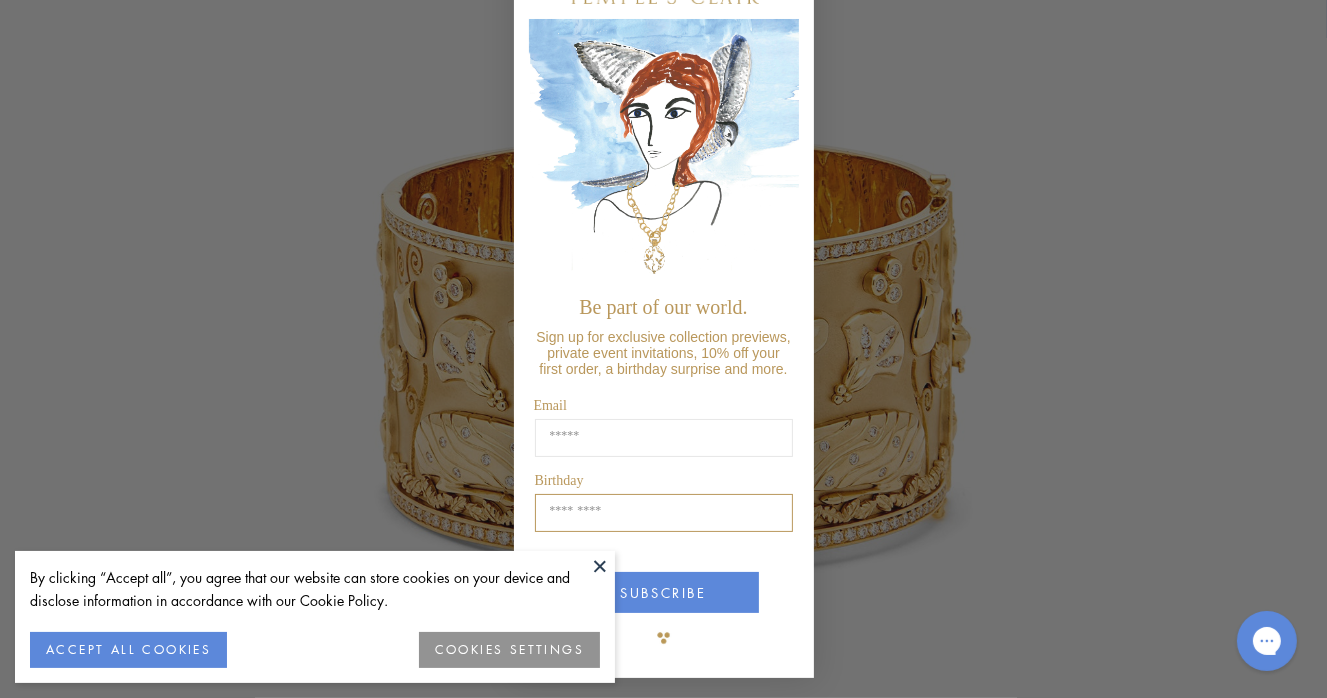 click on "Birthday" at bounding box center (664, 513) 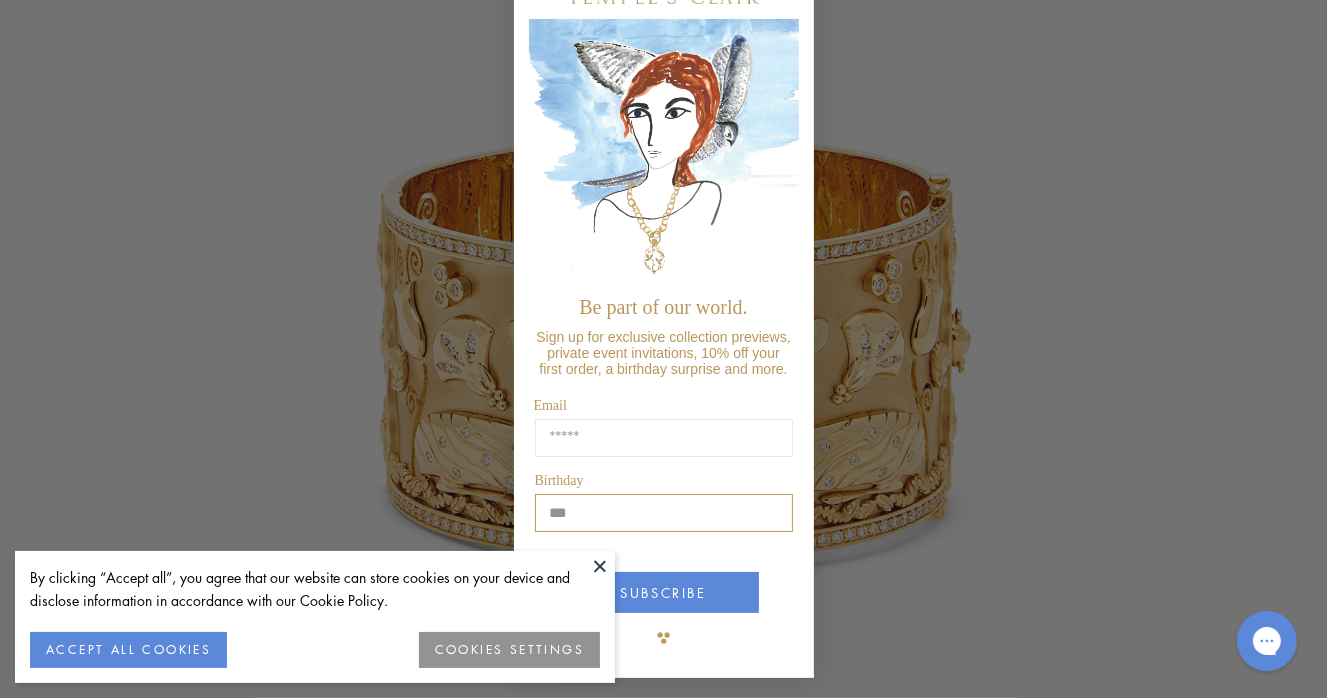 type on "*" 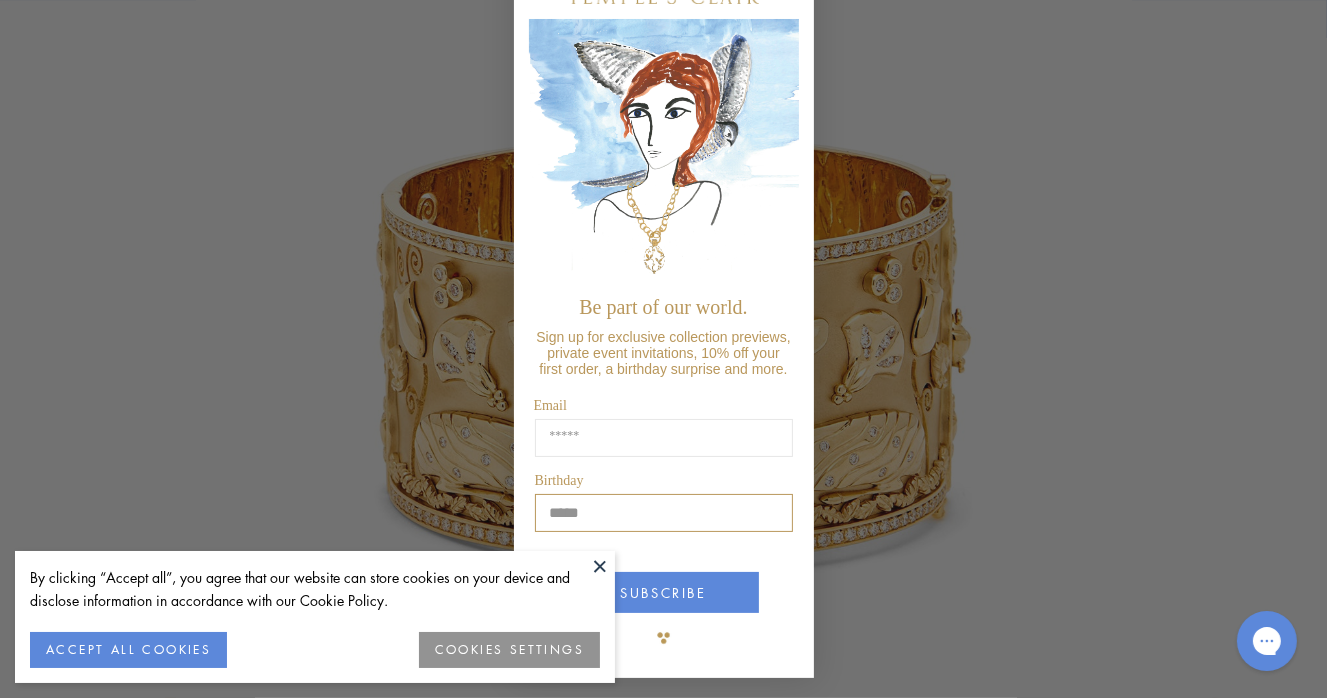 scroll, scrollTop: 422, scrollLeft: 0, axis: vertical 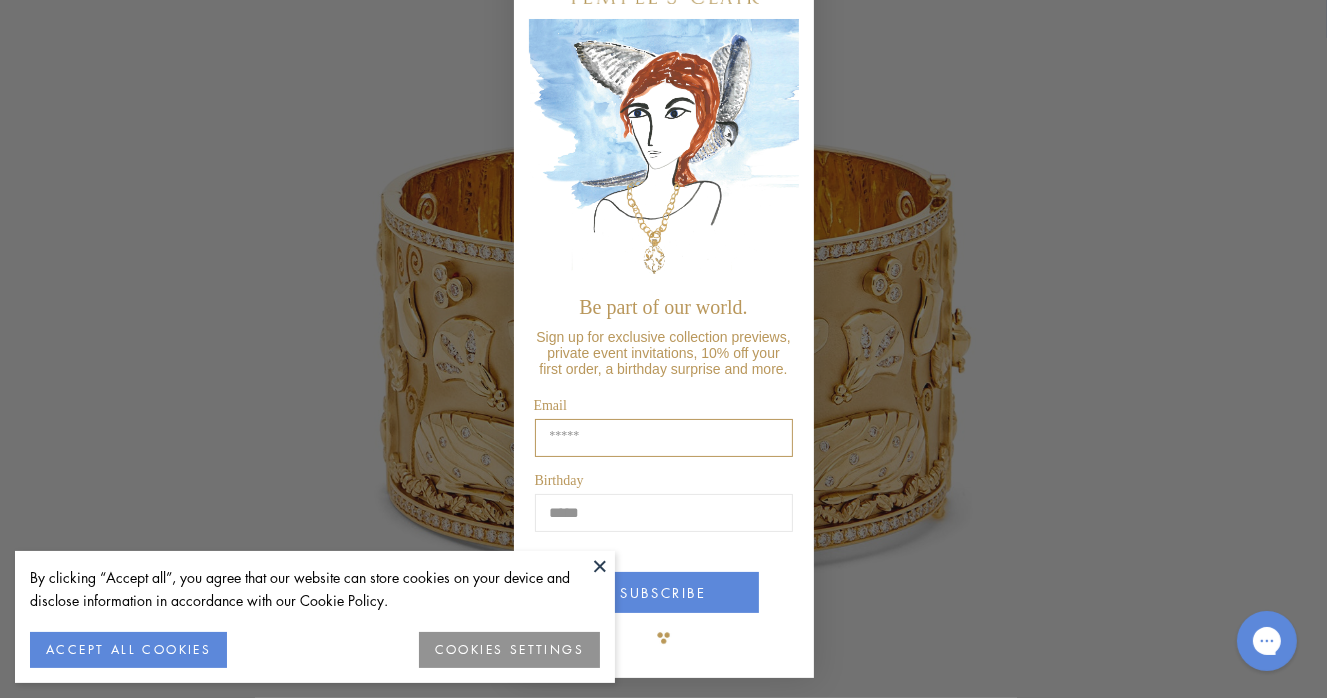 type on "*****" 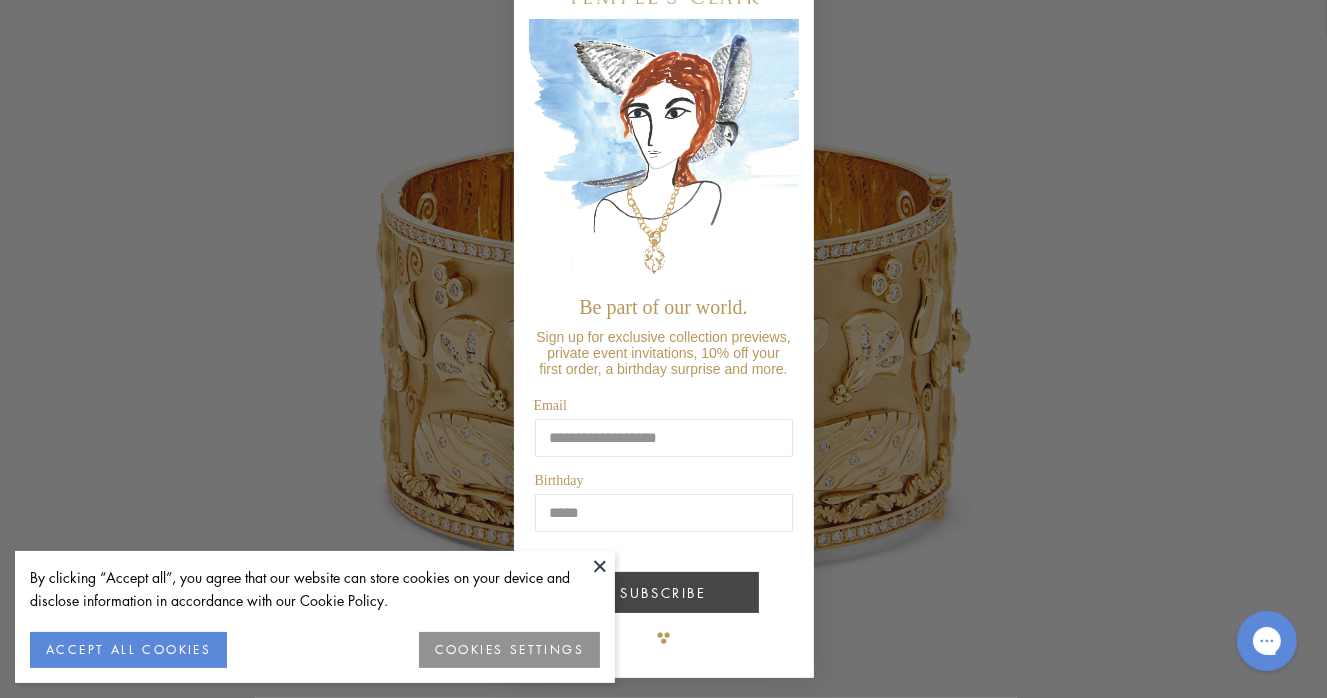 type on "**********" 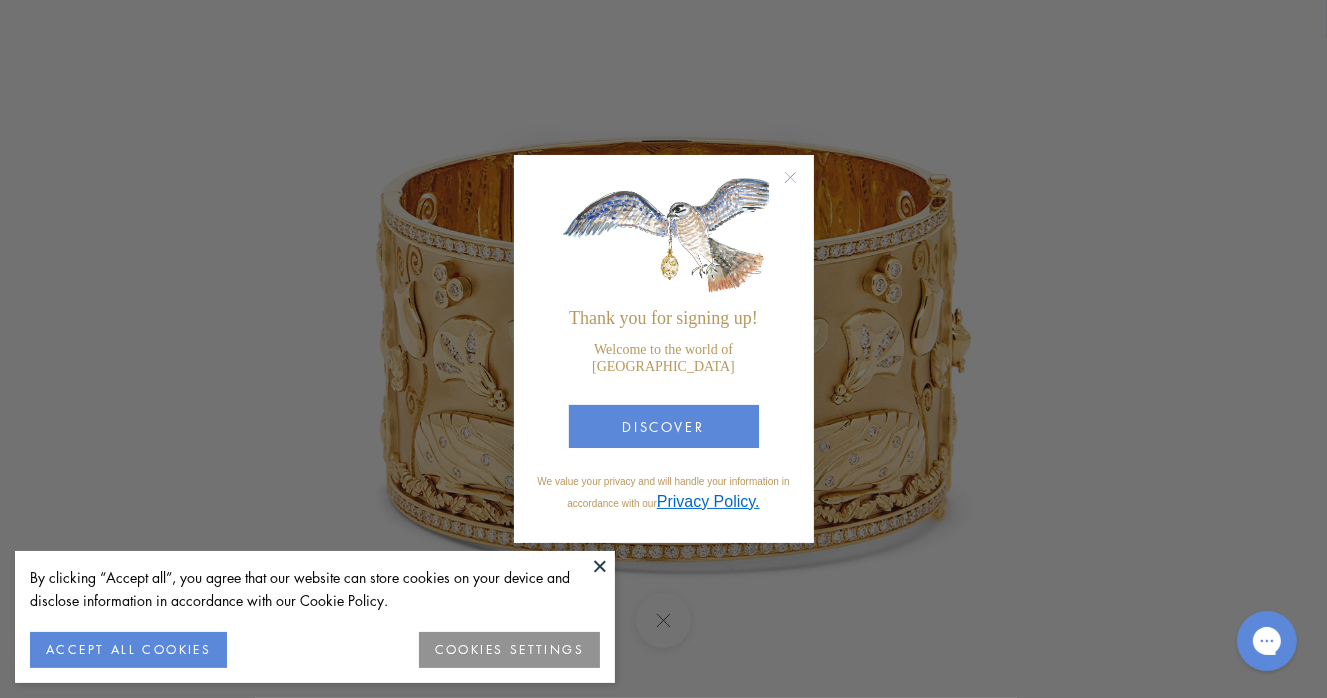 scroll, scrollTop: 0, scrollLeft: 0, axis: both 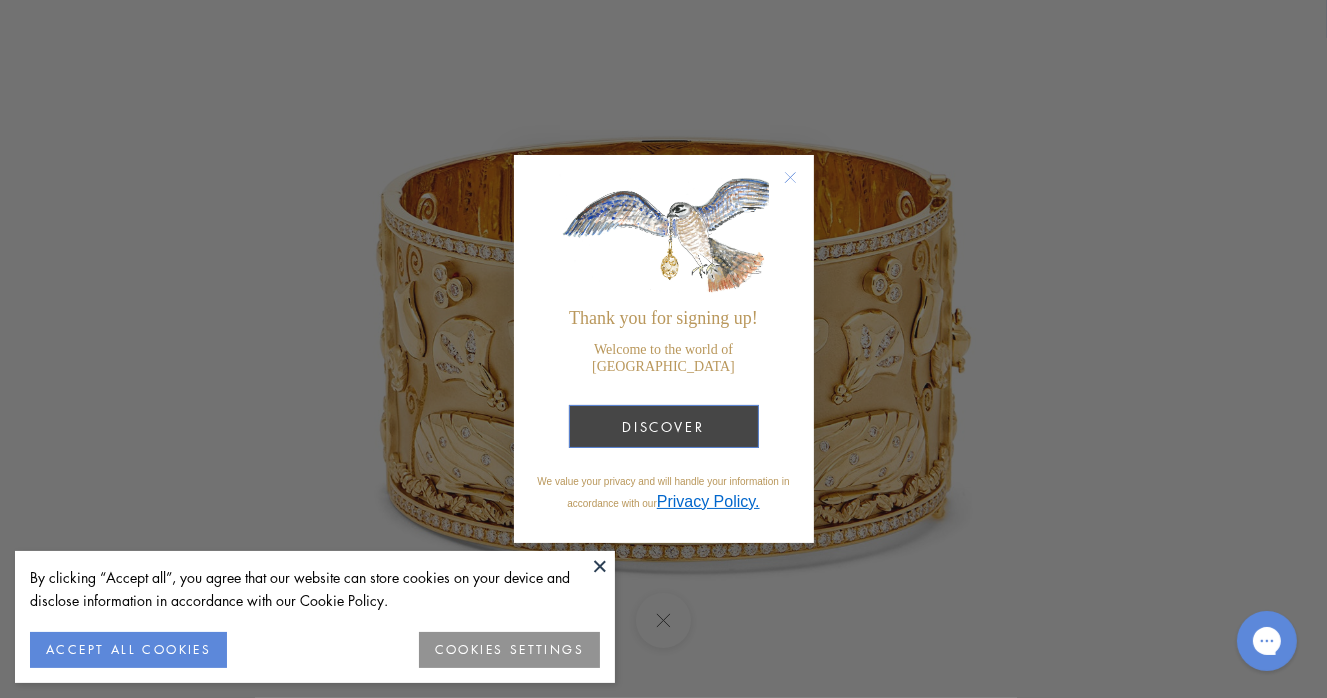 click on "DISCOVER" at bounding box center [664, 426] 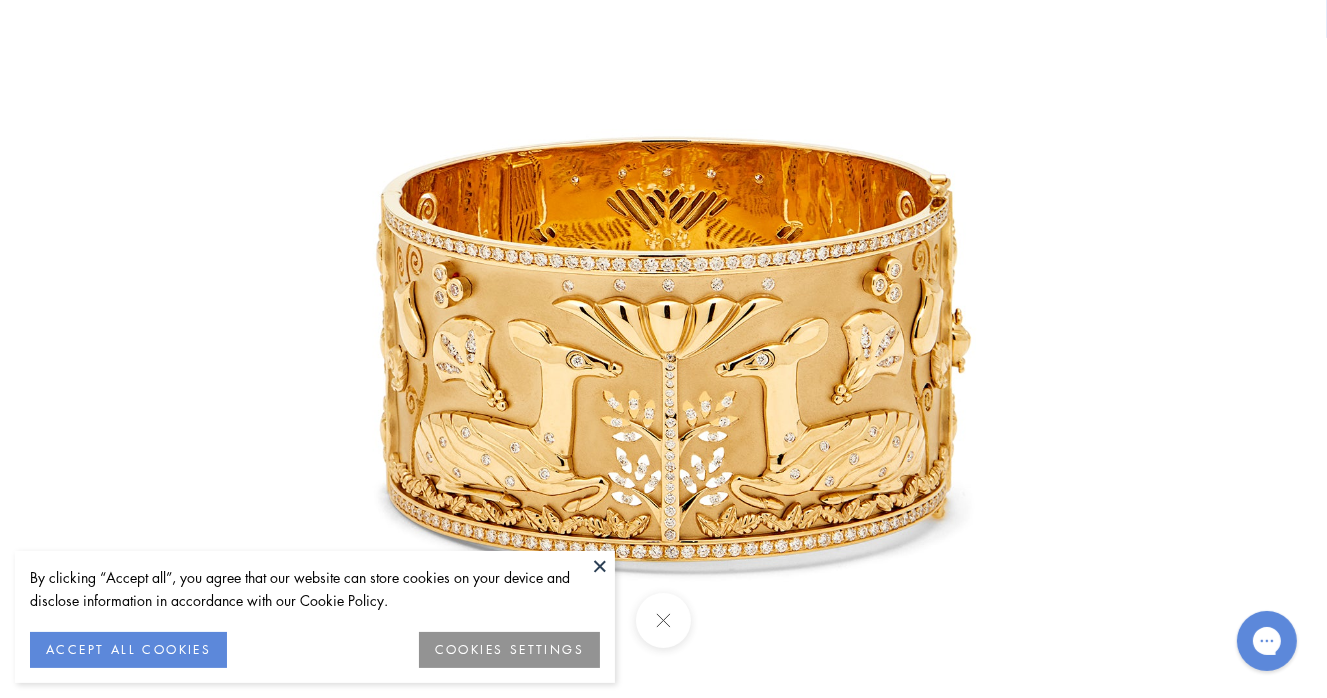 click on "ACCEPT ALL COOKIES" at bounding box center [128, 650] 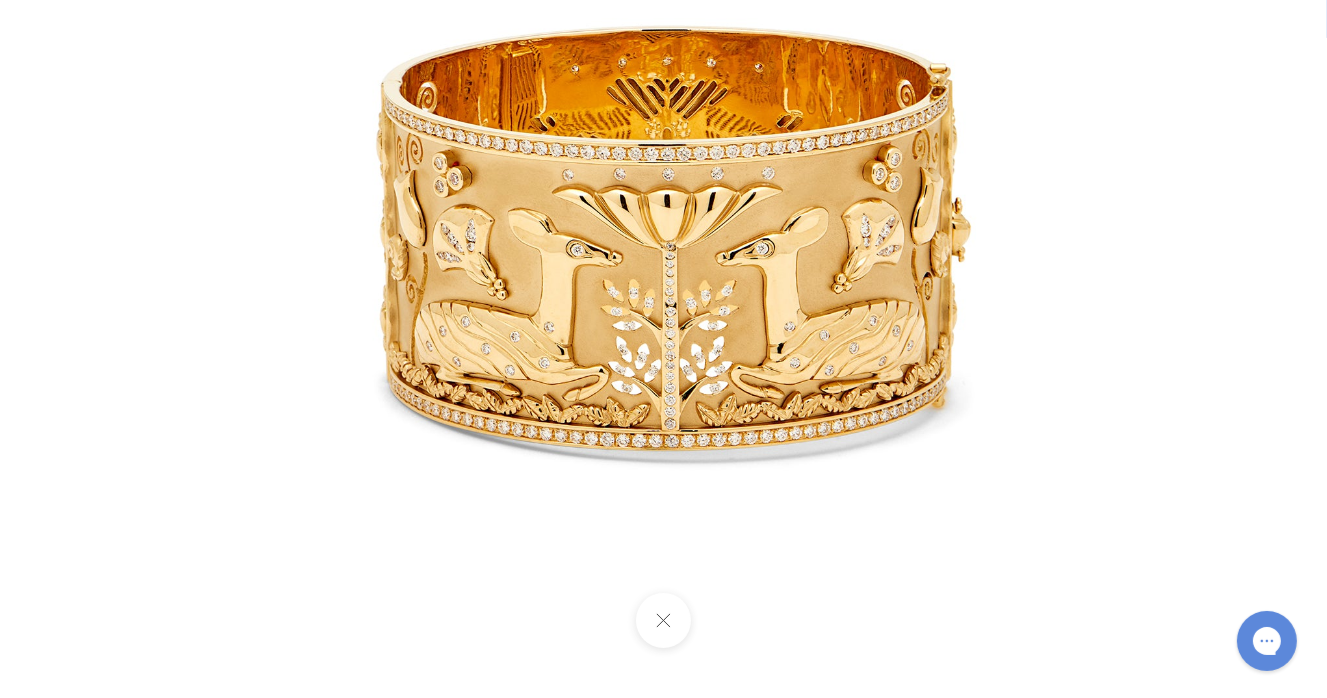 click at bounding box center [663, 620] 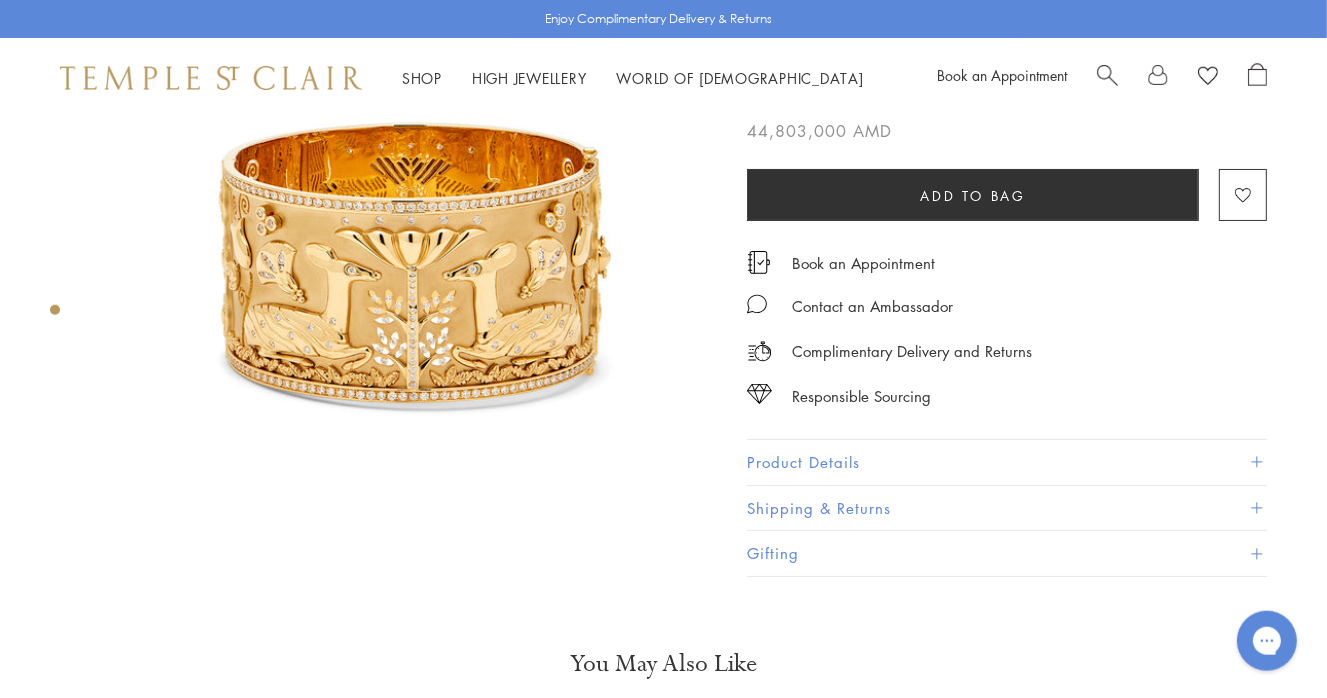 scroll, scrollTop: 105, scrollLeft: 0, axis: vertical 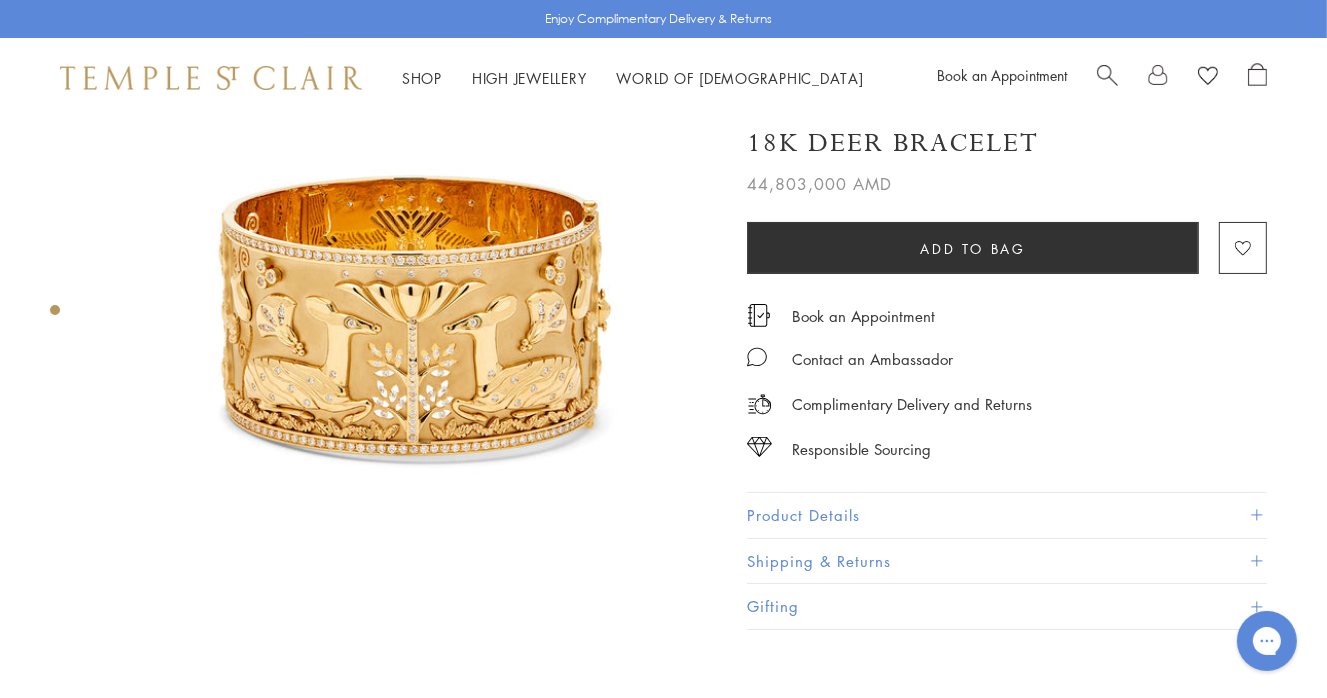 click at bounding box center [1256, 515] 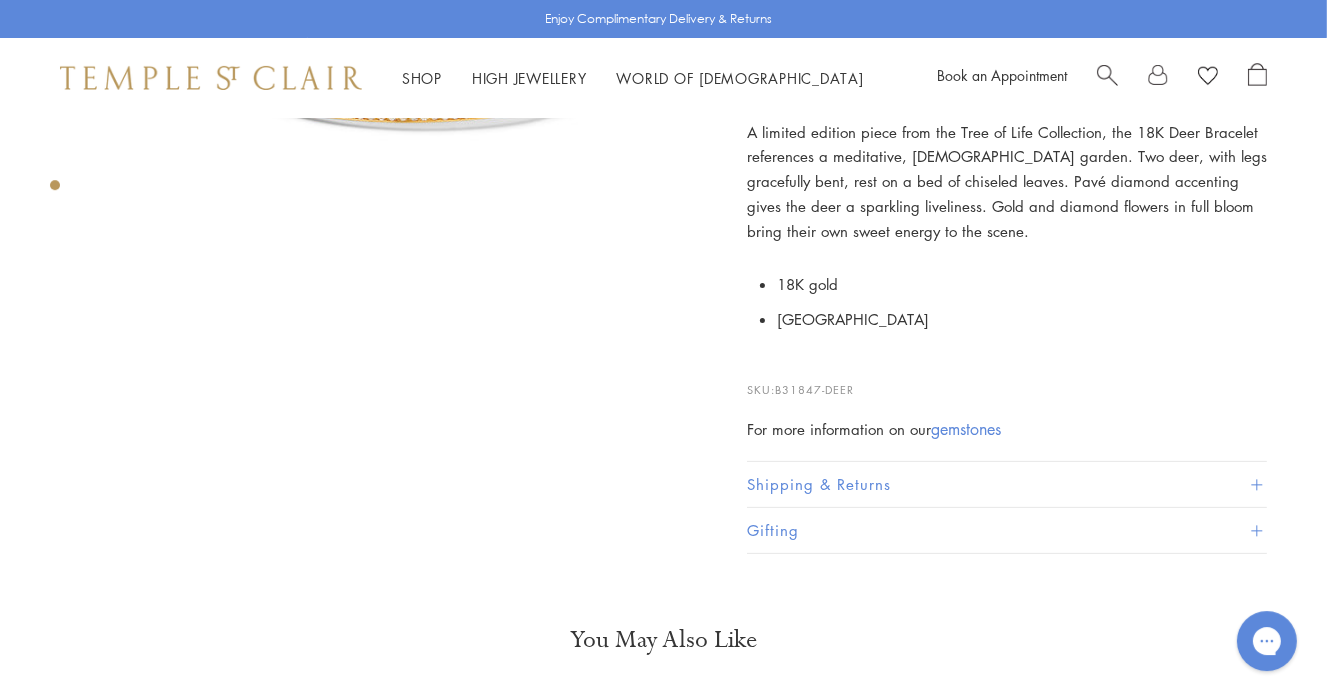 scroll, scrollTop: 528, scrollLeft: 0, axis: vertical 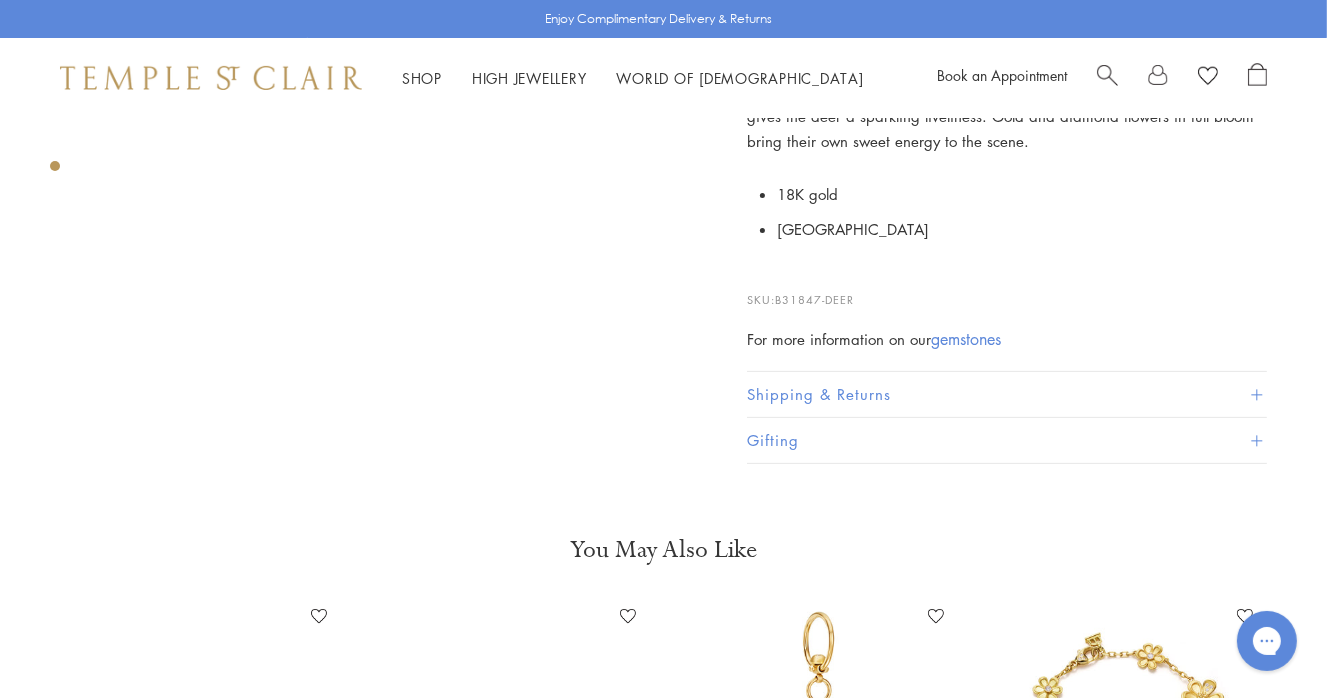 click on "Gifting" at bounding box center [1007, 440] 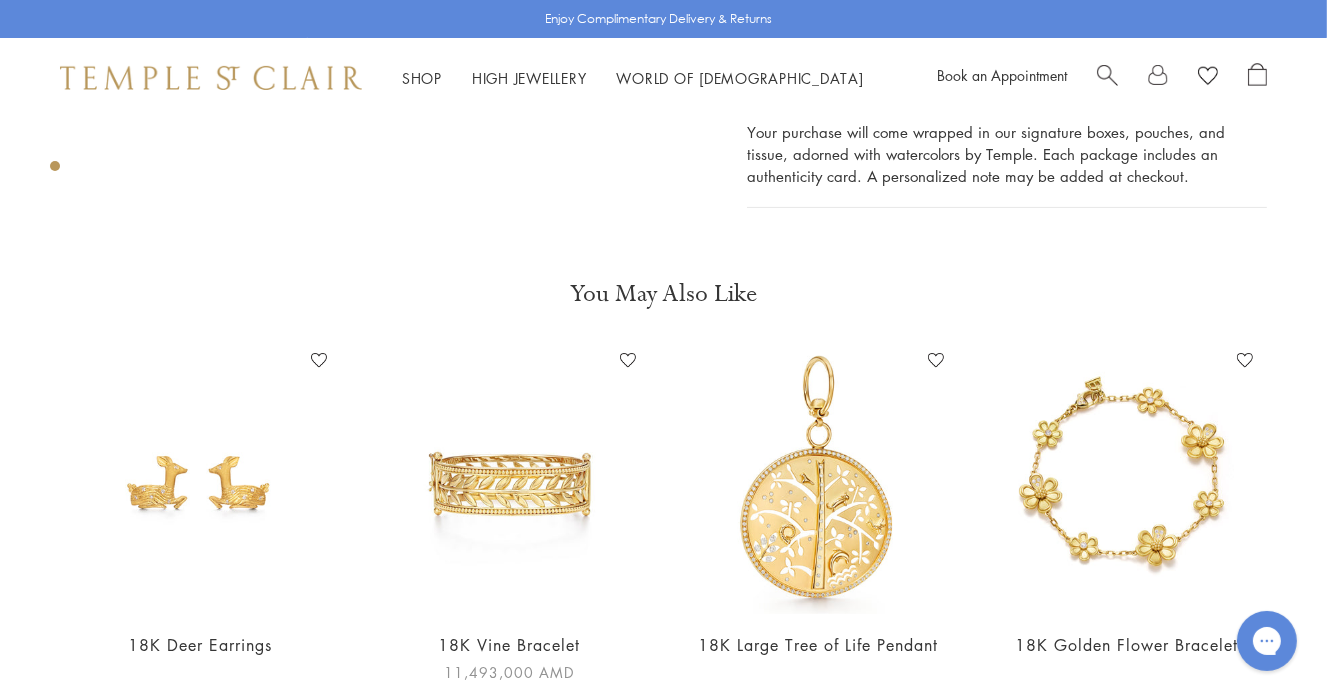 click at bounding box center [509, 479] 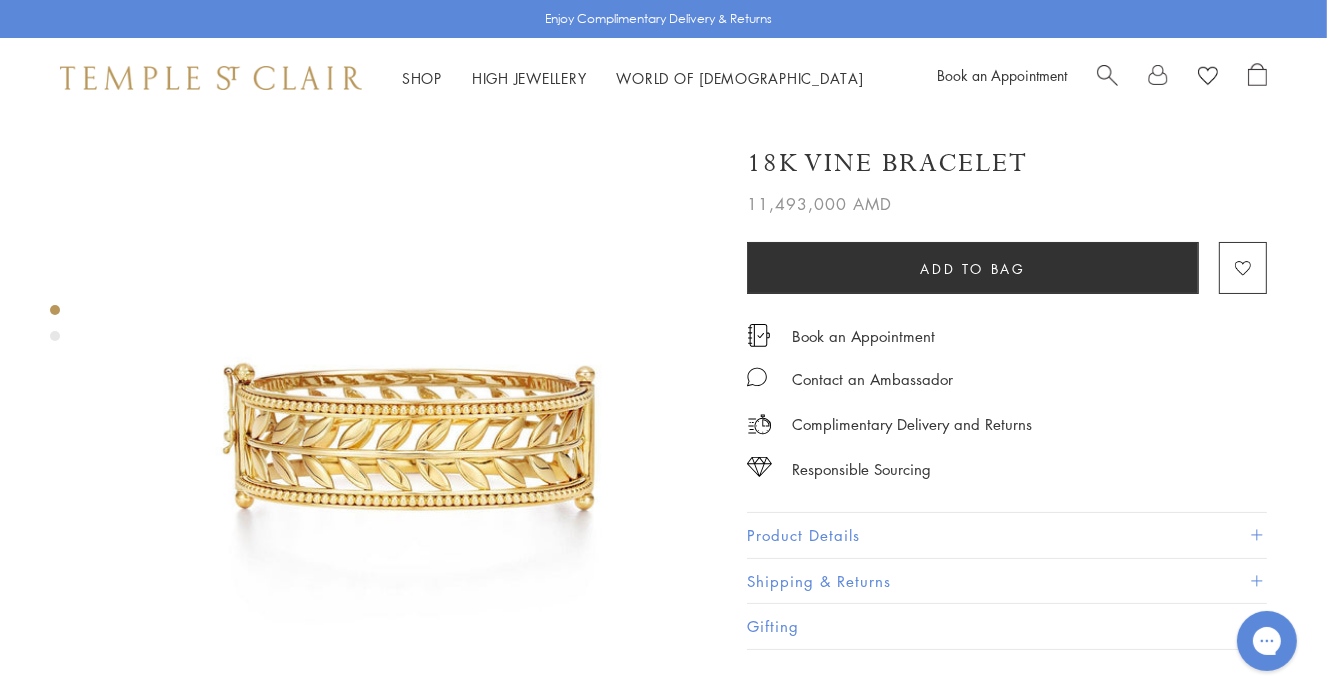 scroll, scrollTop: 0, scrollLeft: 0, axis: both 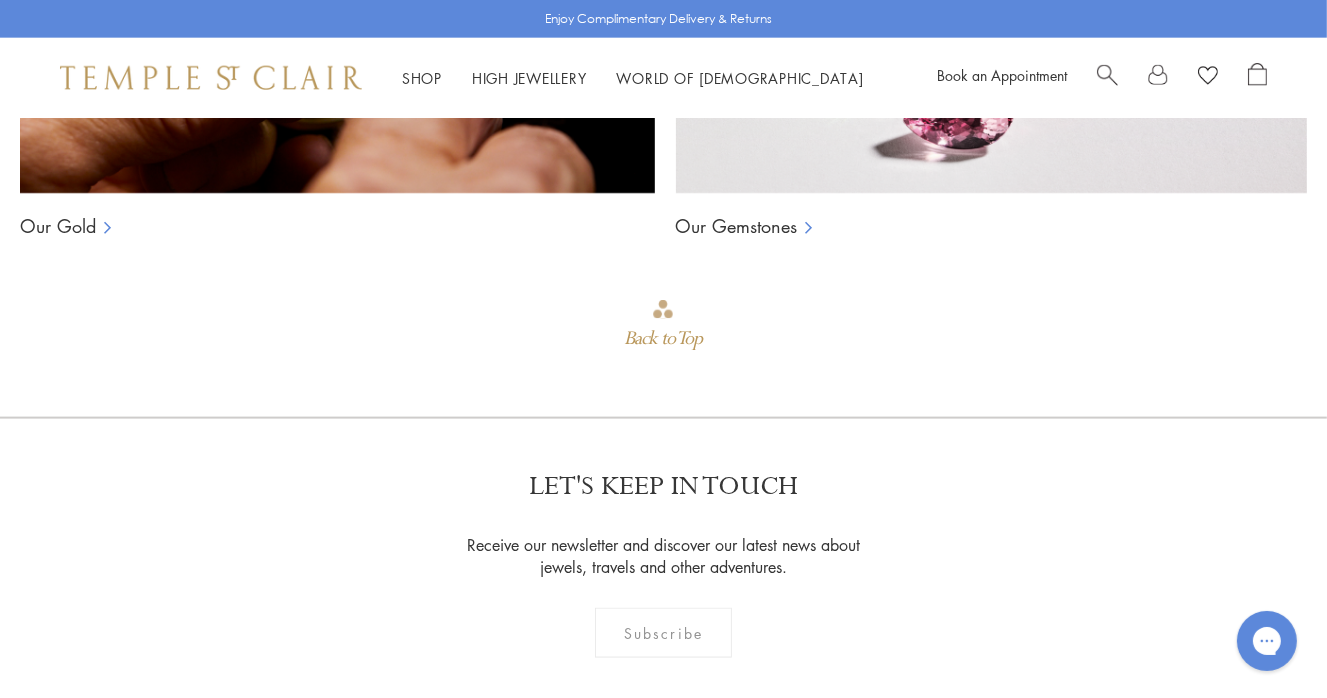 click on "Our Gold" at bounding box center (58, 226) 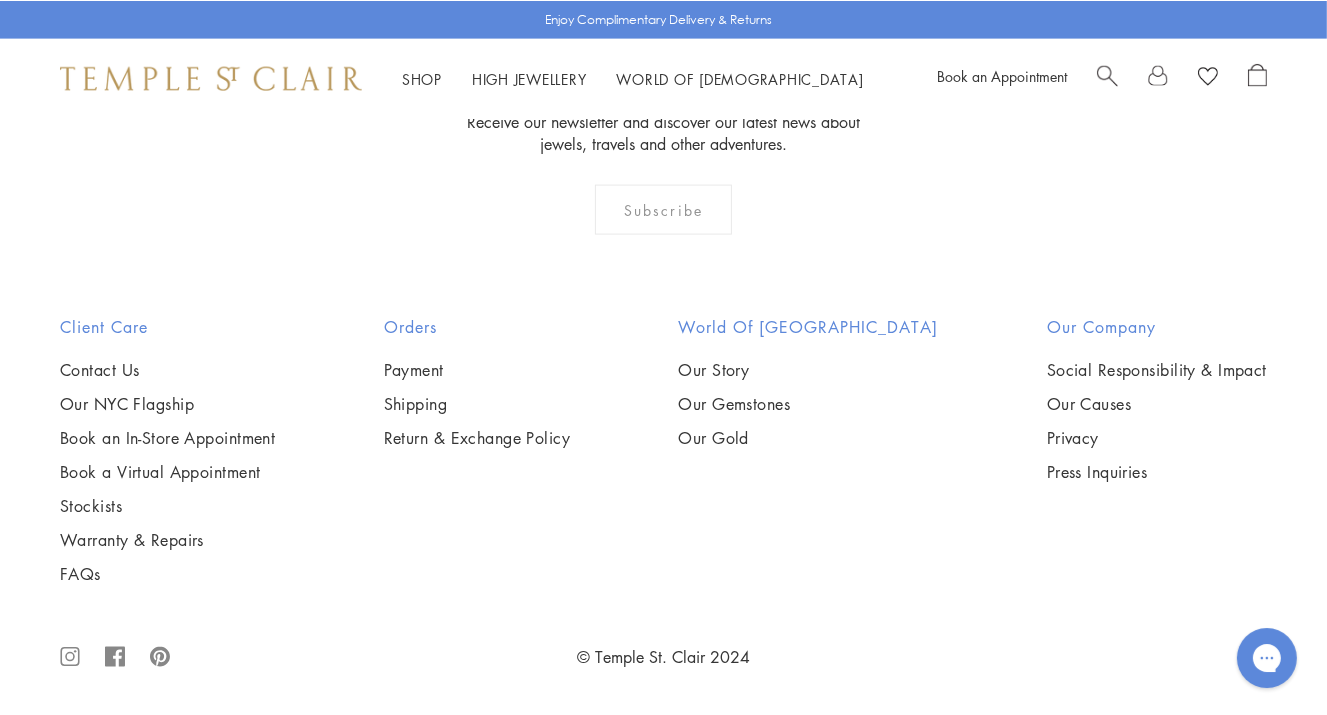 scroll, scrollTop: 2657, scrollLeft: 0, axis: vertical 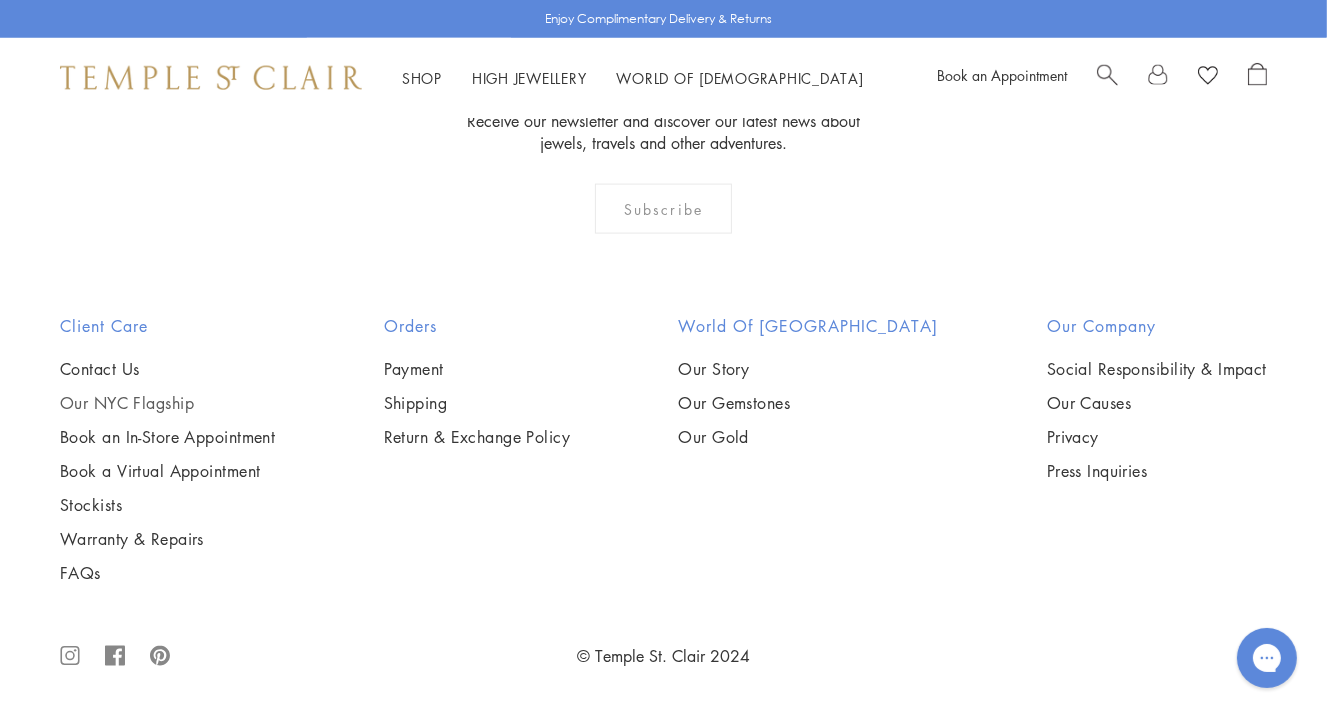 click on "Our NYC Flagship" at bounding box center (167, 403) 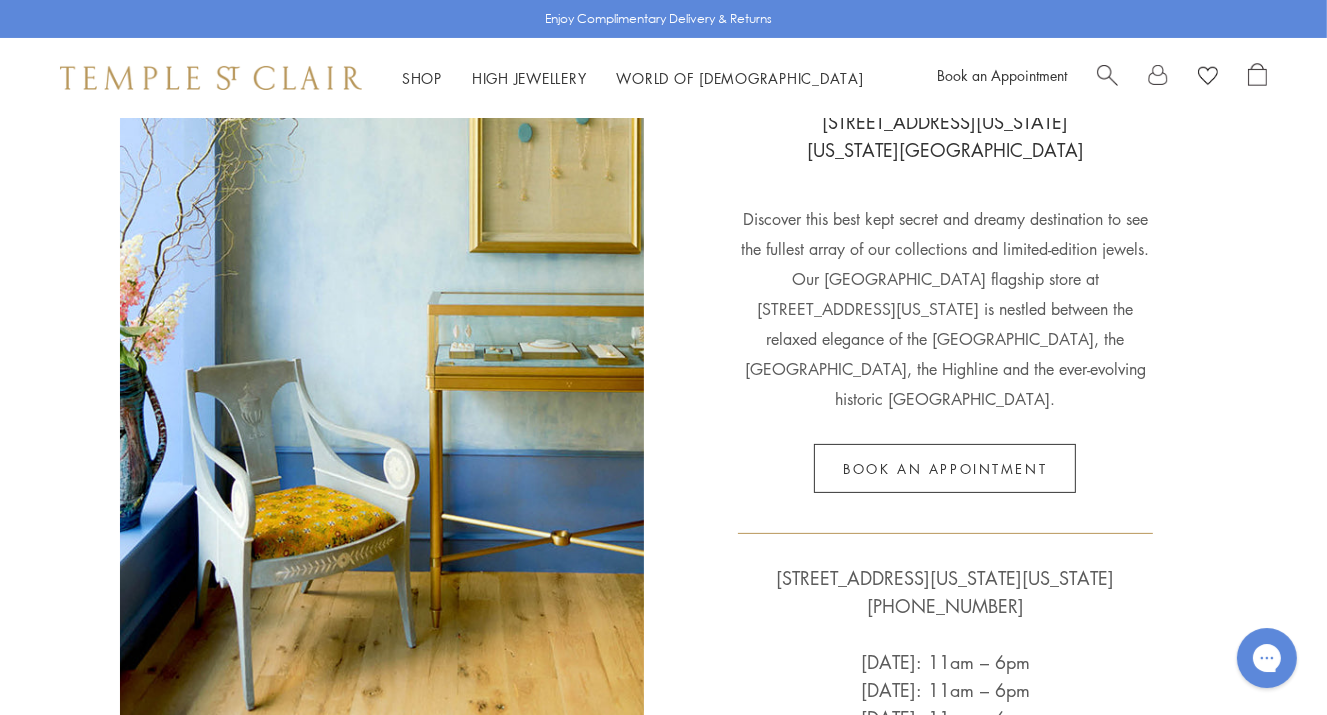 scroll, scrollTop: 316, scrollLeft: 0, axis: vertical 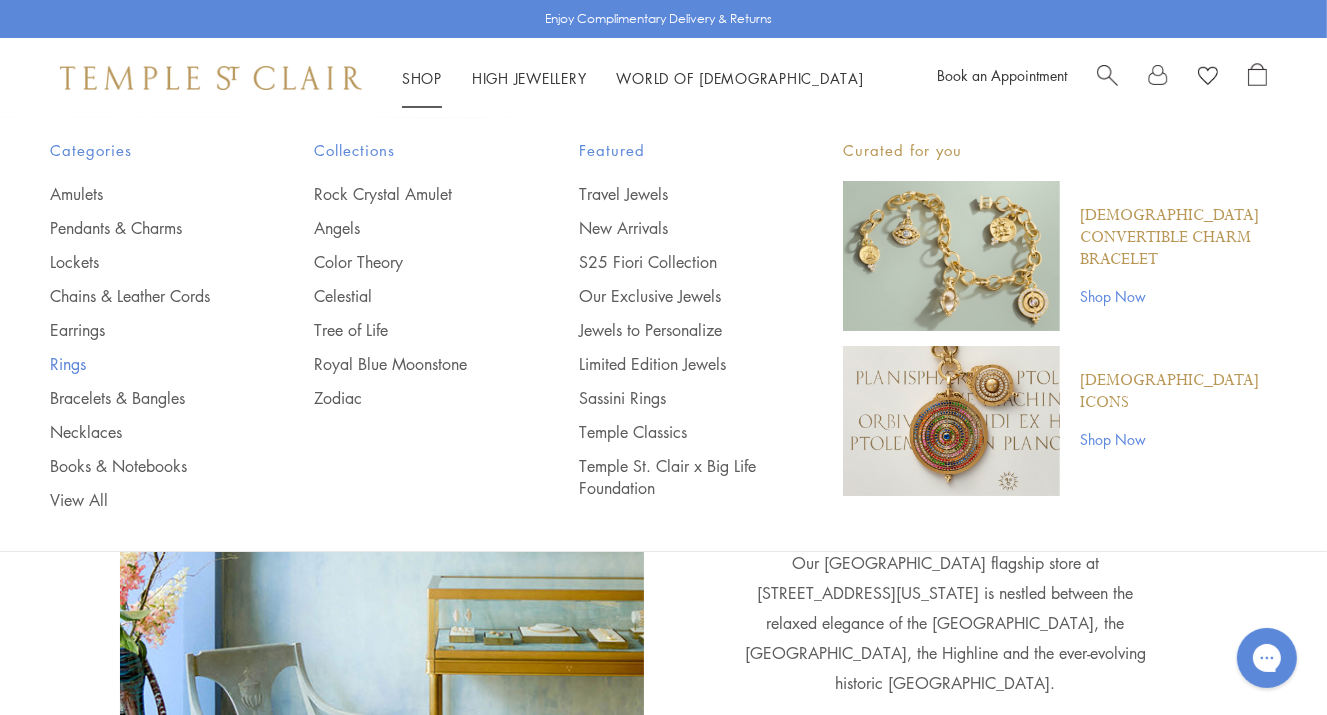 click on "Rings" at bounding box center [142, 364] 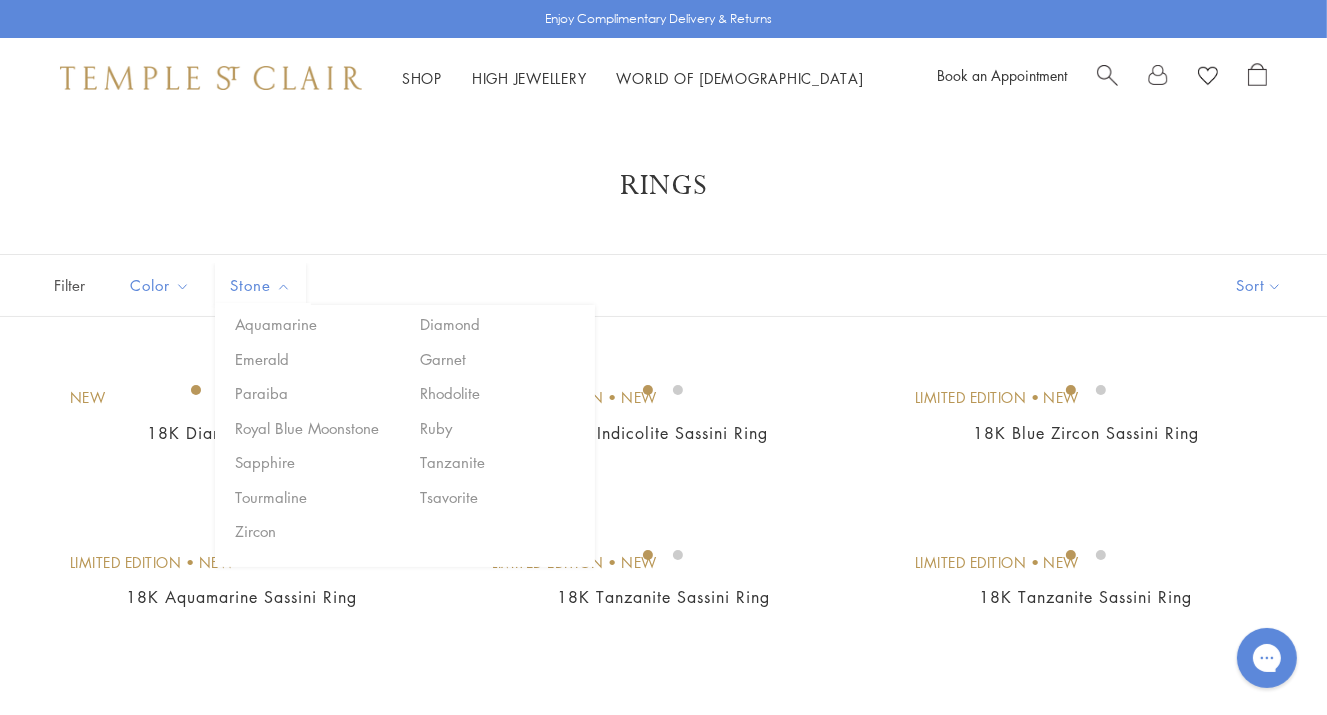 scroll, scrollTop: 0, scrollLeft: 0, axis: both 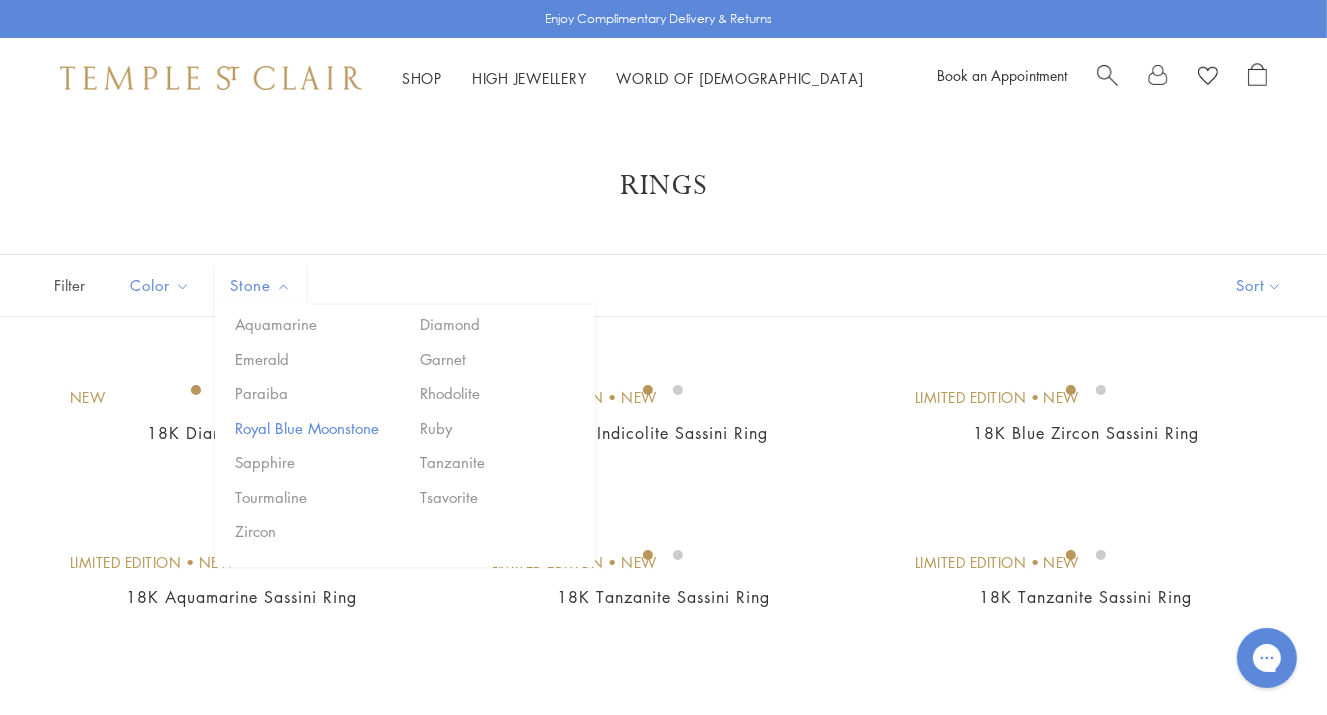 click on "Royal Blue Moonstone" at bounding box center [315, 428] 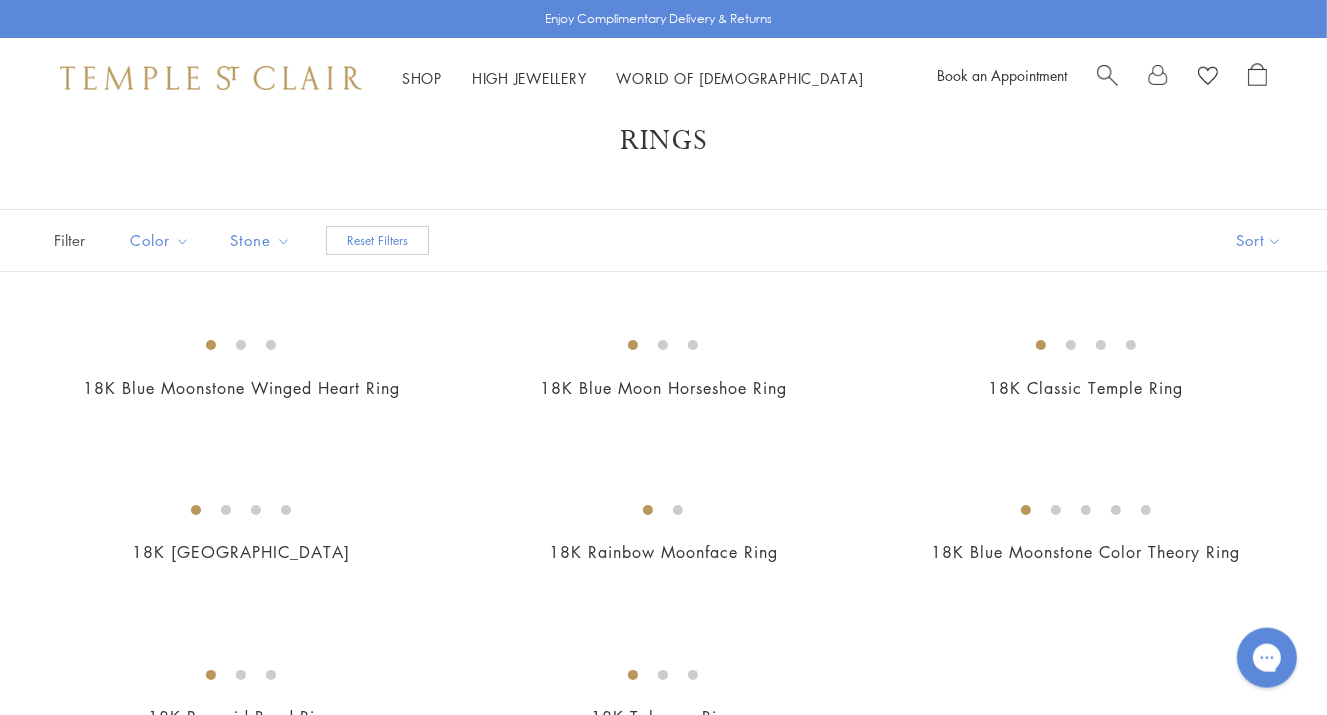 scroll, scrollTop: 0, scrollLeft: 0, axis: both 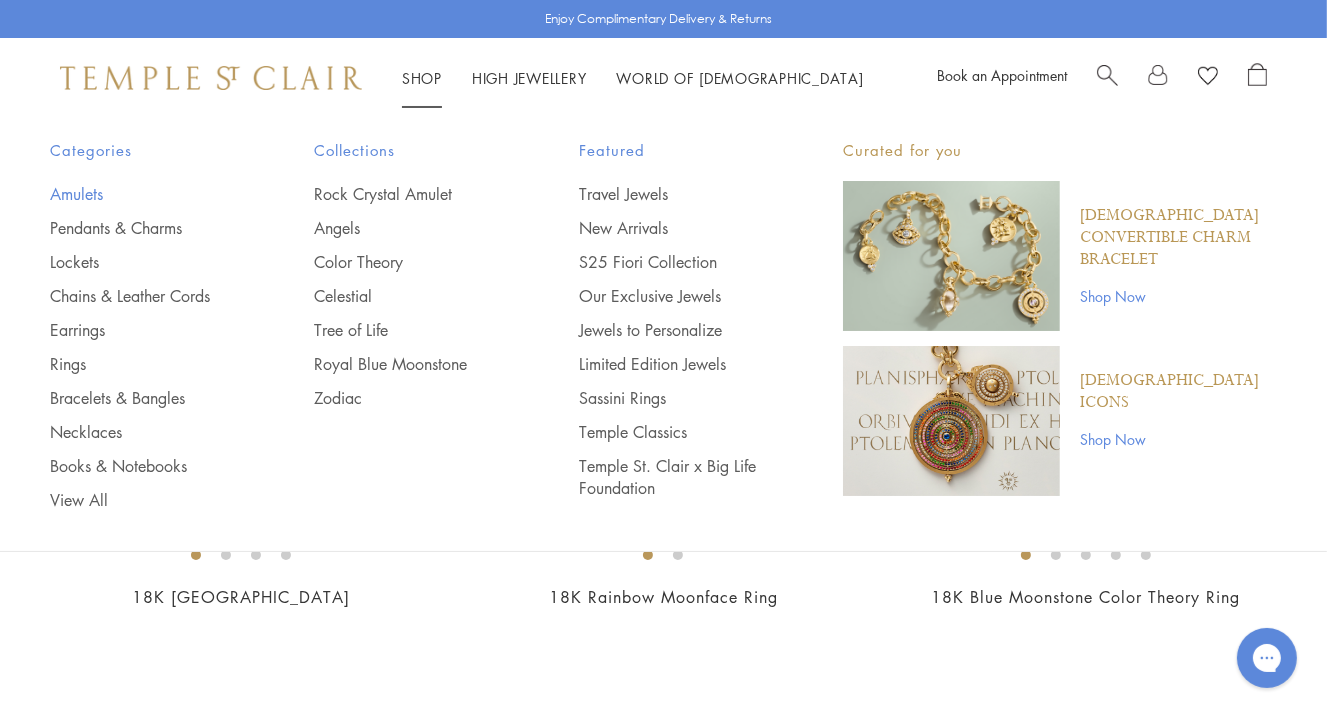 click on "Amulets" at bounding box center (142, 194) 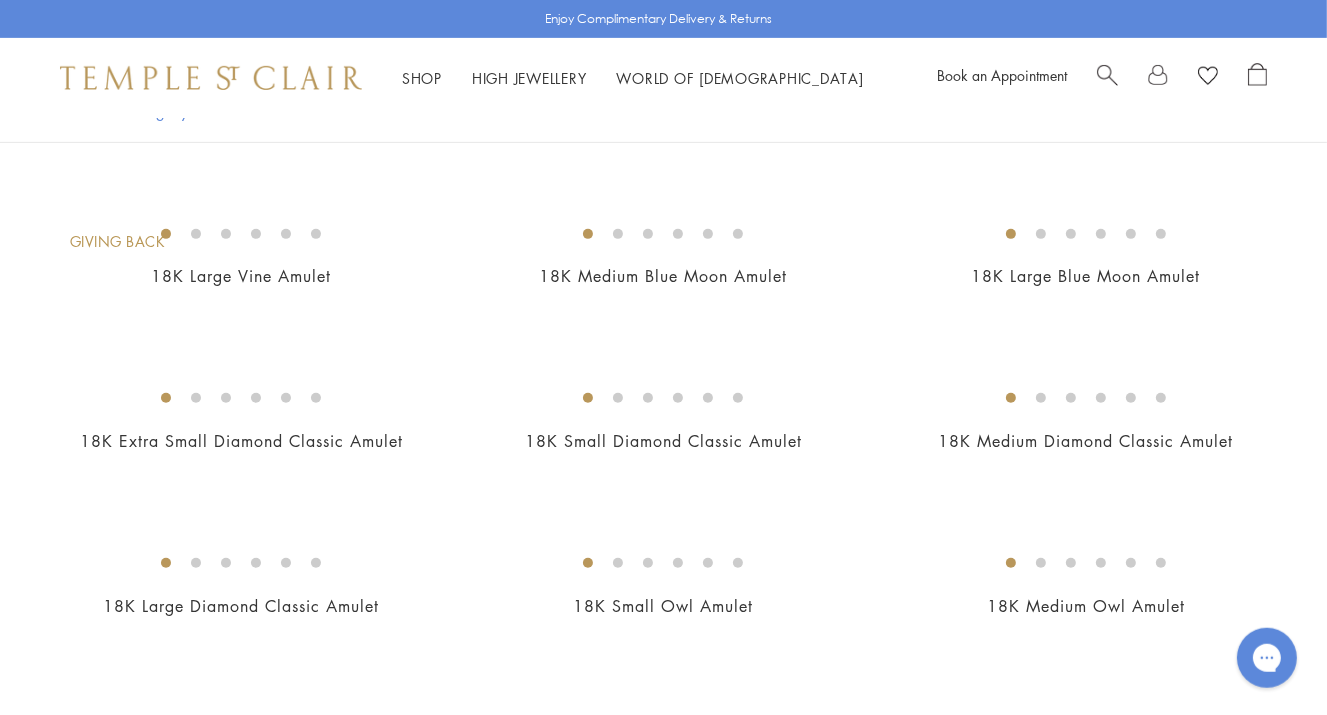scroll, scrollTop: 844, scrollLeft: 0, axis: vertical 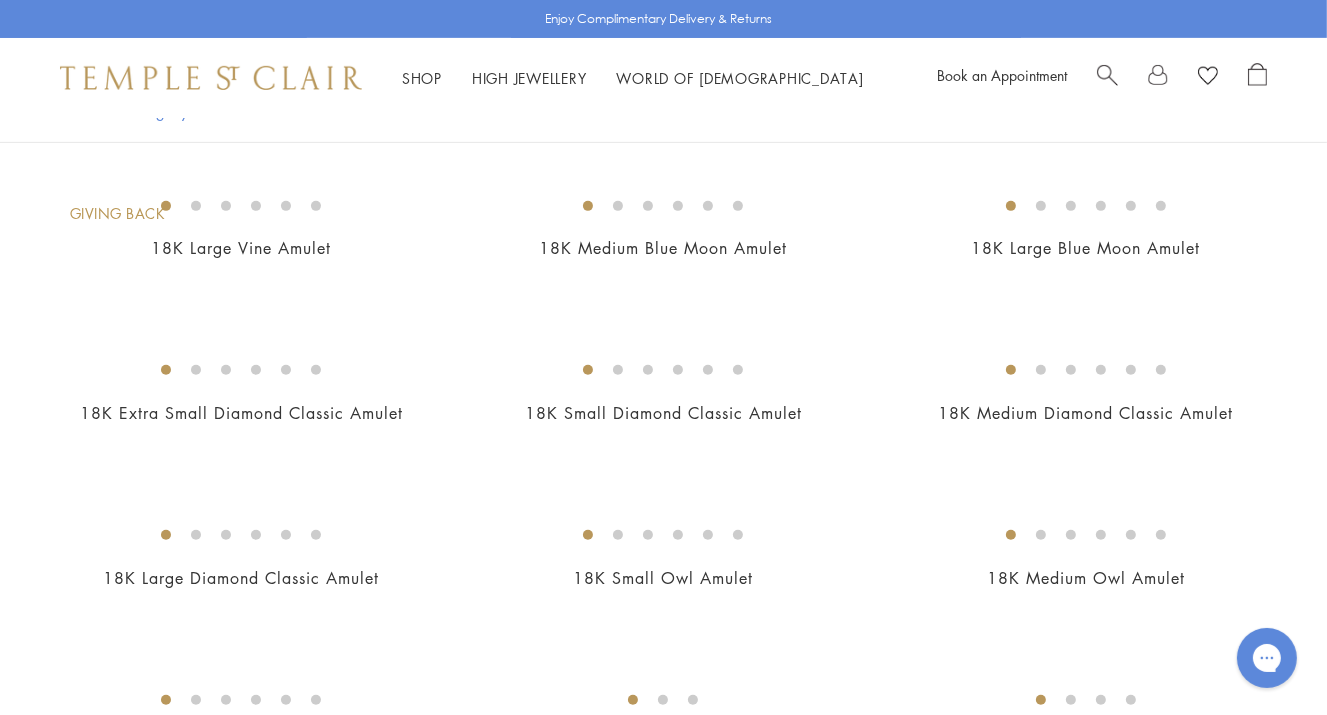 click at bounding box center [0, 0] 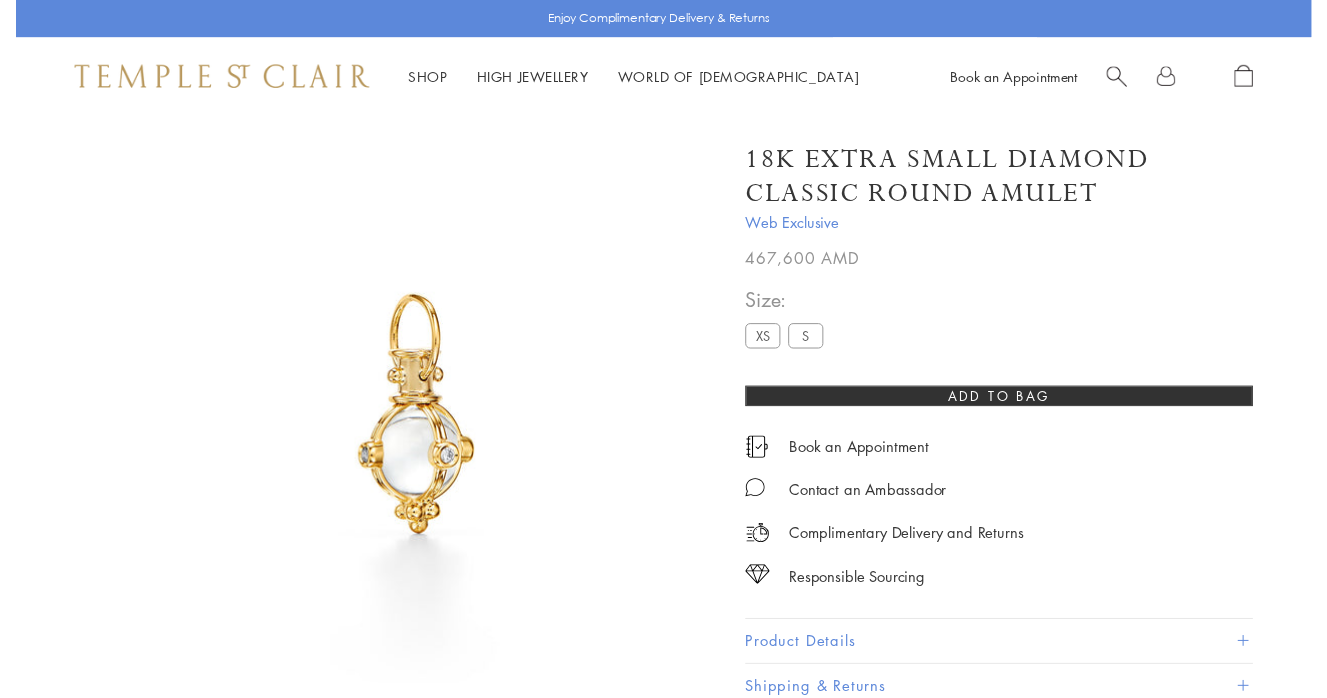 scroll, scrollTop: 0, scrollLeft: 0, axis: both 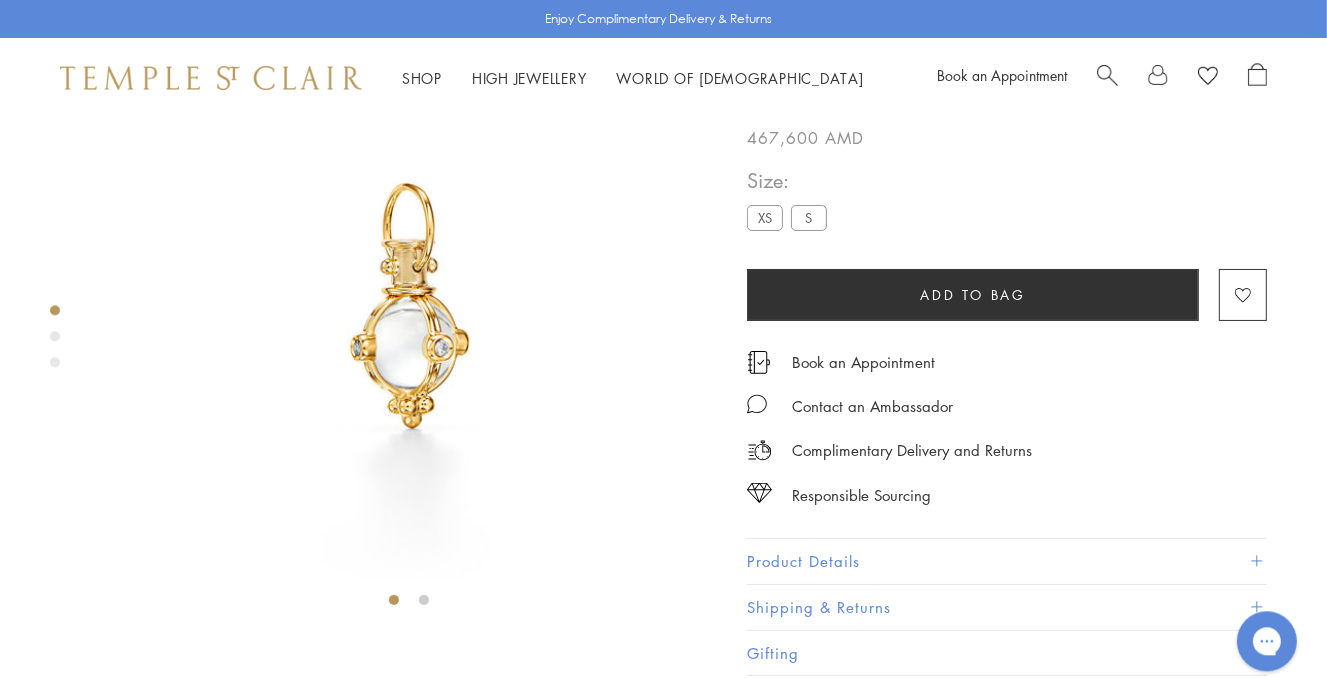 click at bounding box center [408, 308] 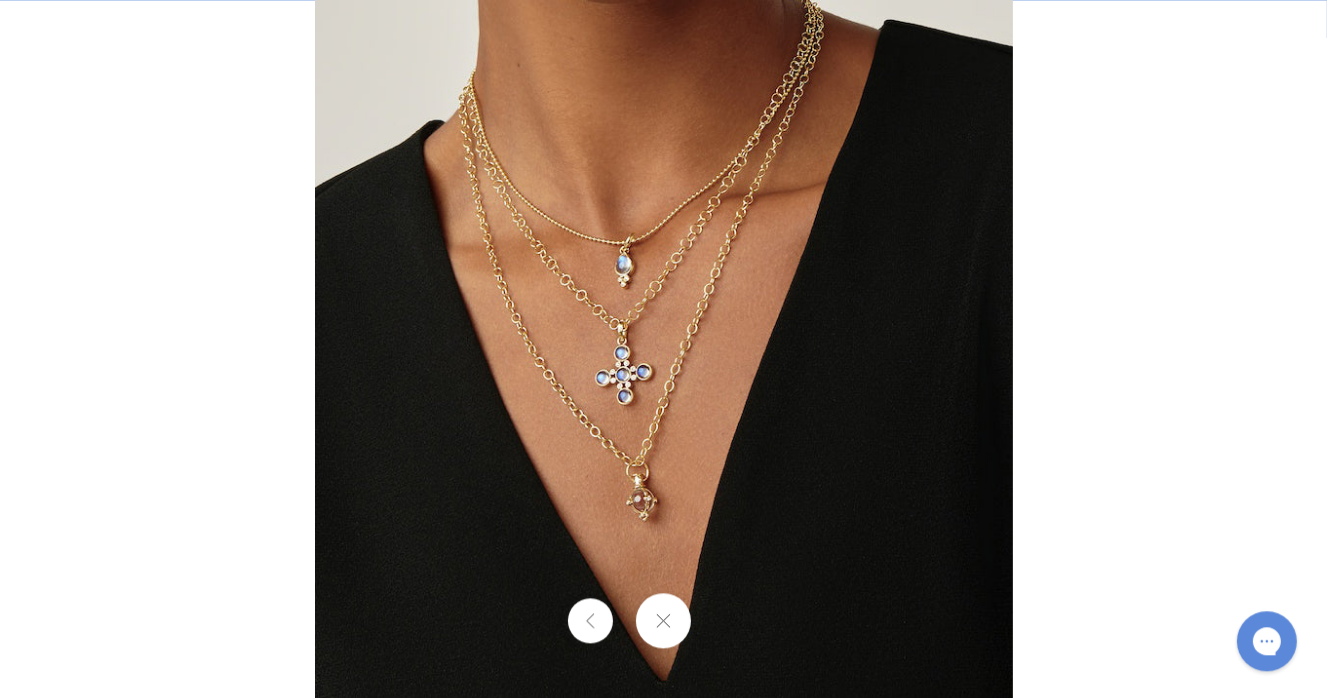 click at bounding box center (663, 620) 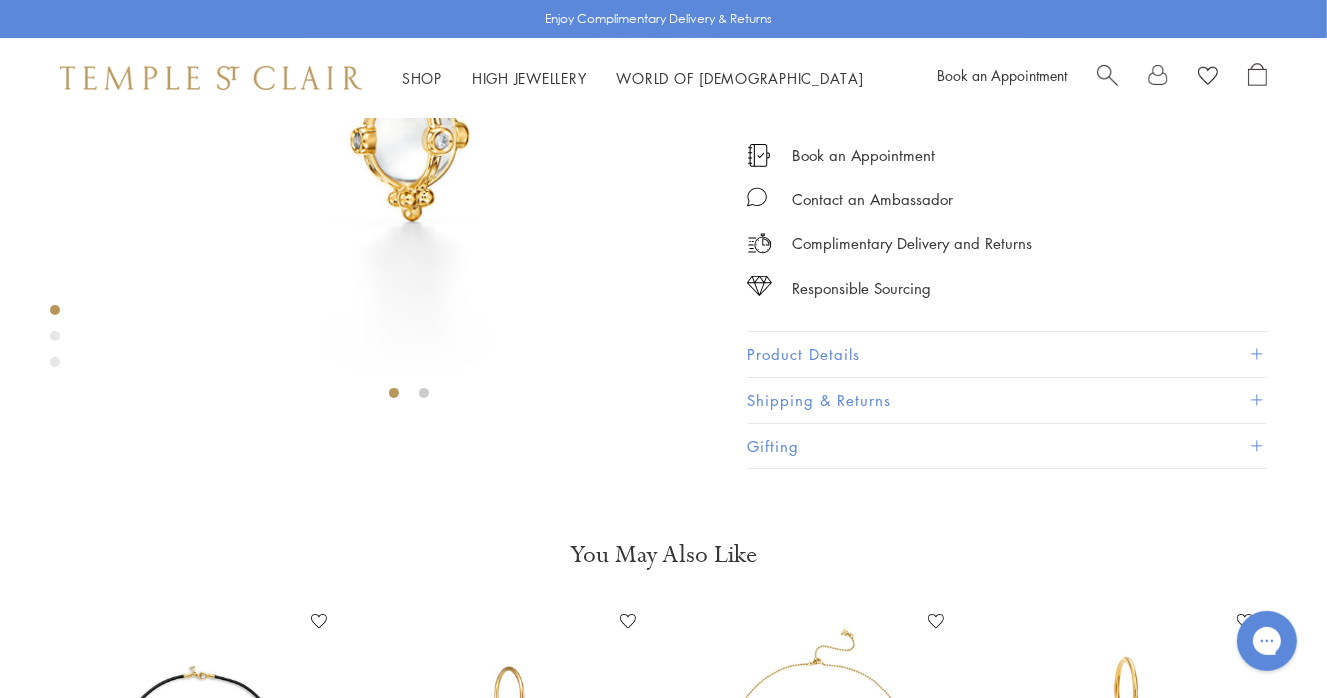 scroll, scrollTop: 329, scrollLeft: 0, axis: vertical 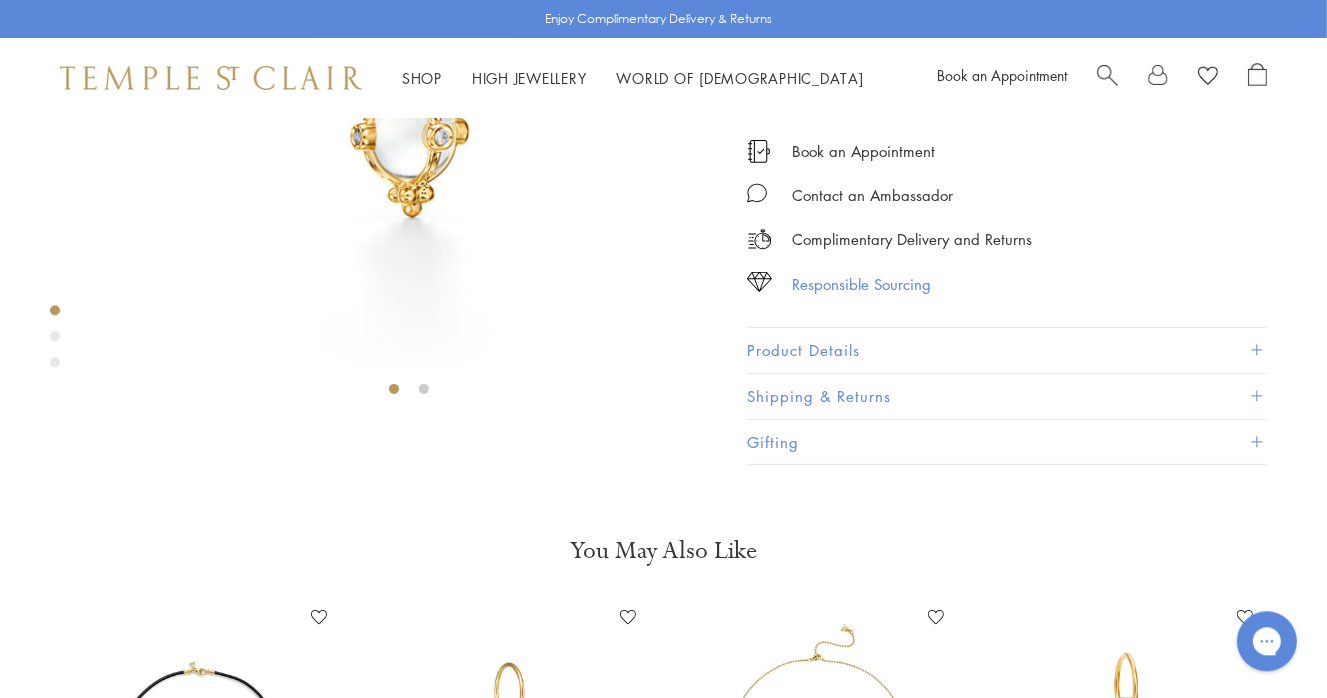 click on "Responsible Sourcing" at bounding box center (861, 284) 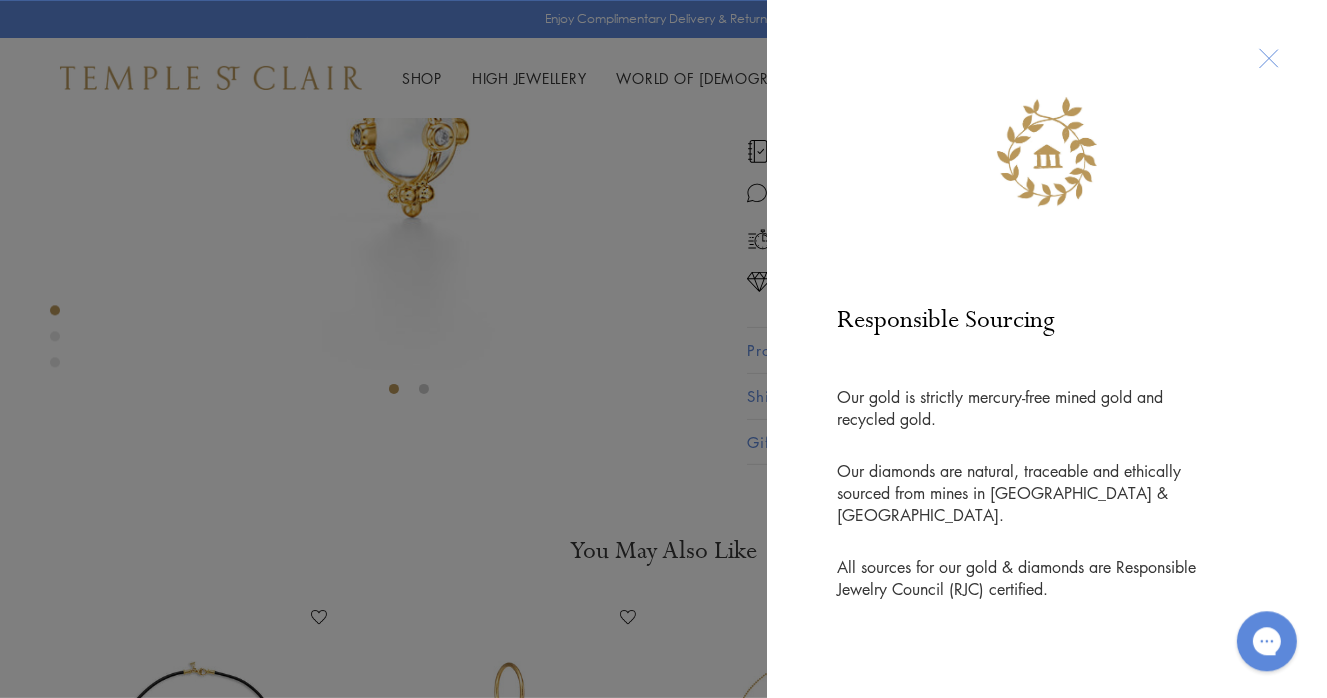 click at bounding box center [1268, 58] 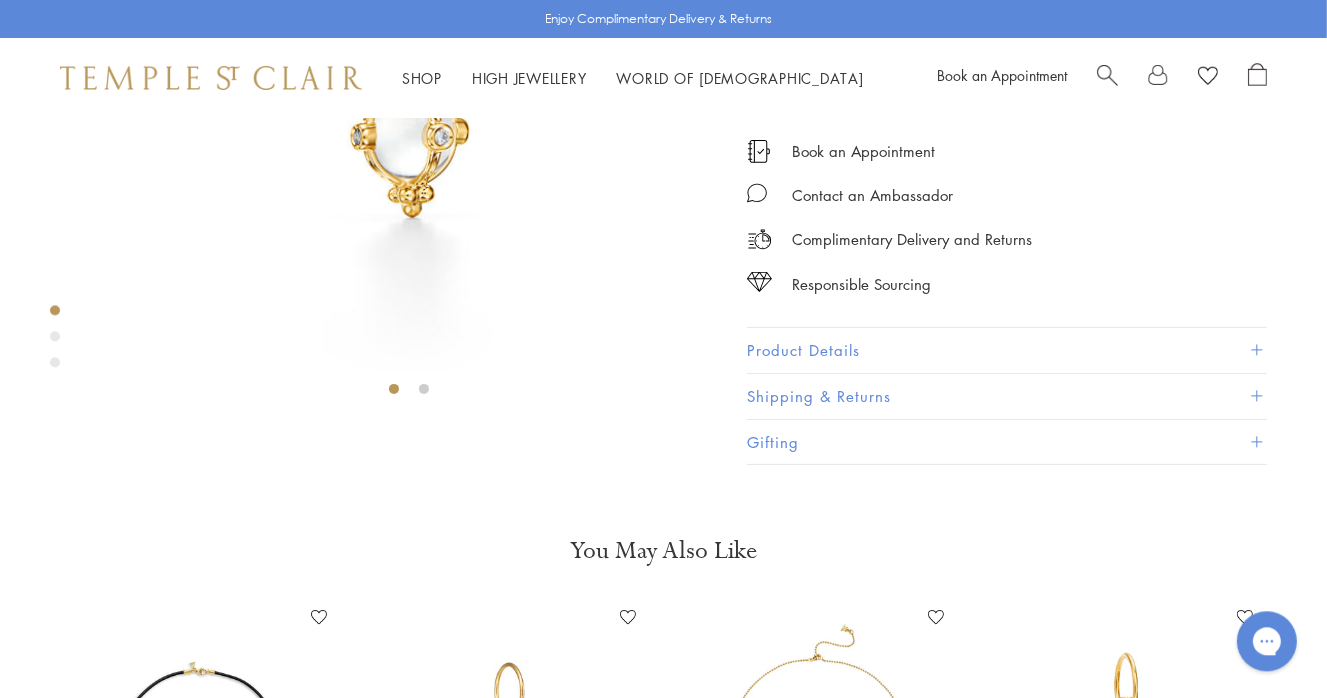 click on "S" at bounding box center (809, 6) 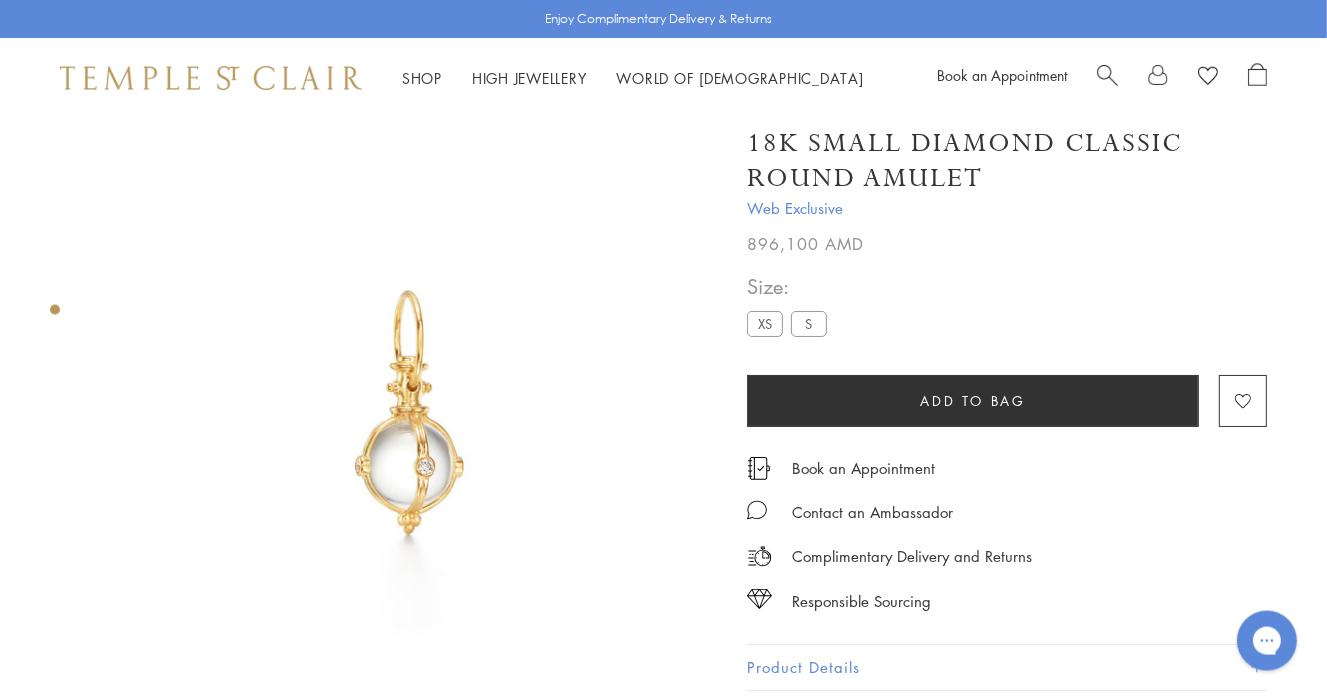 scroll, scrollTop: 0, scrollLeft: 0, axis: both 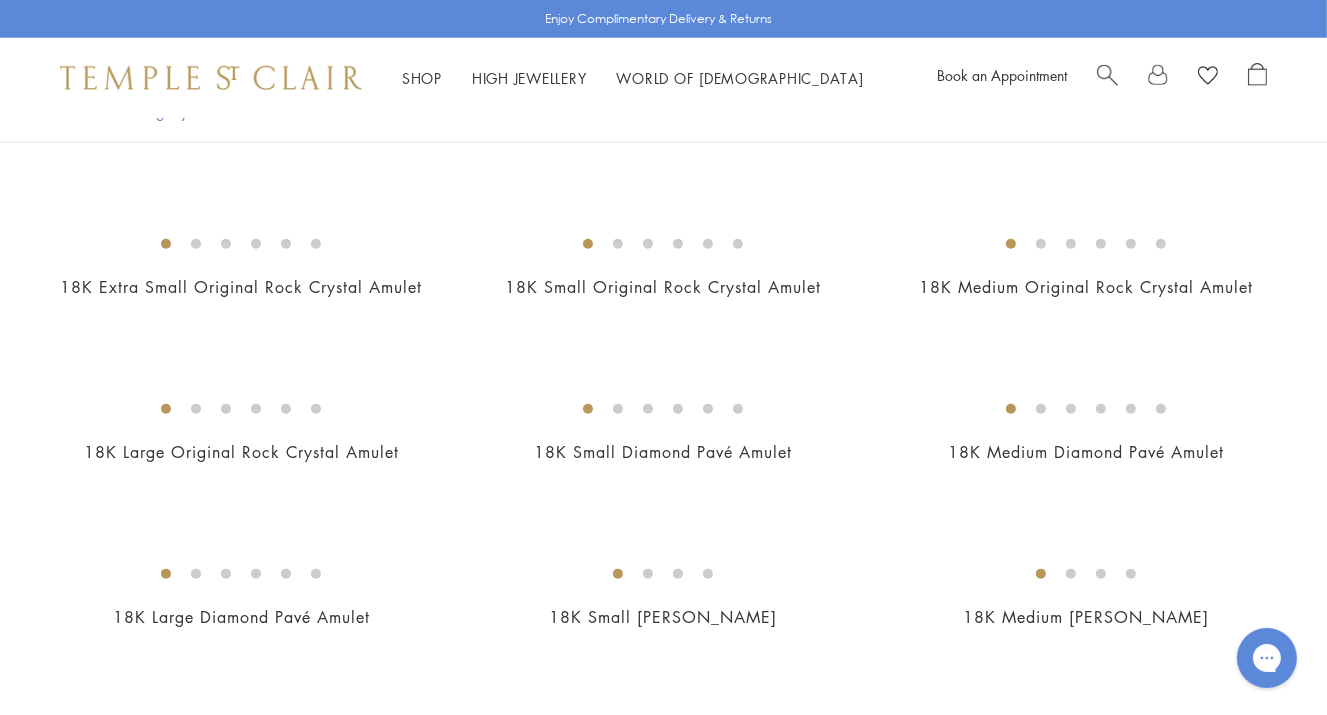 click at bounding box center [0, 0] 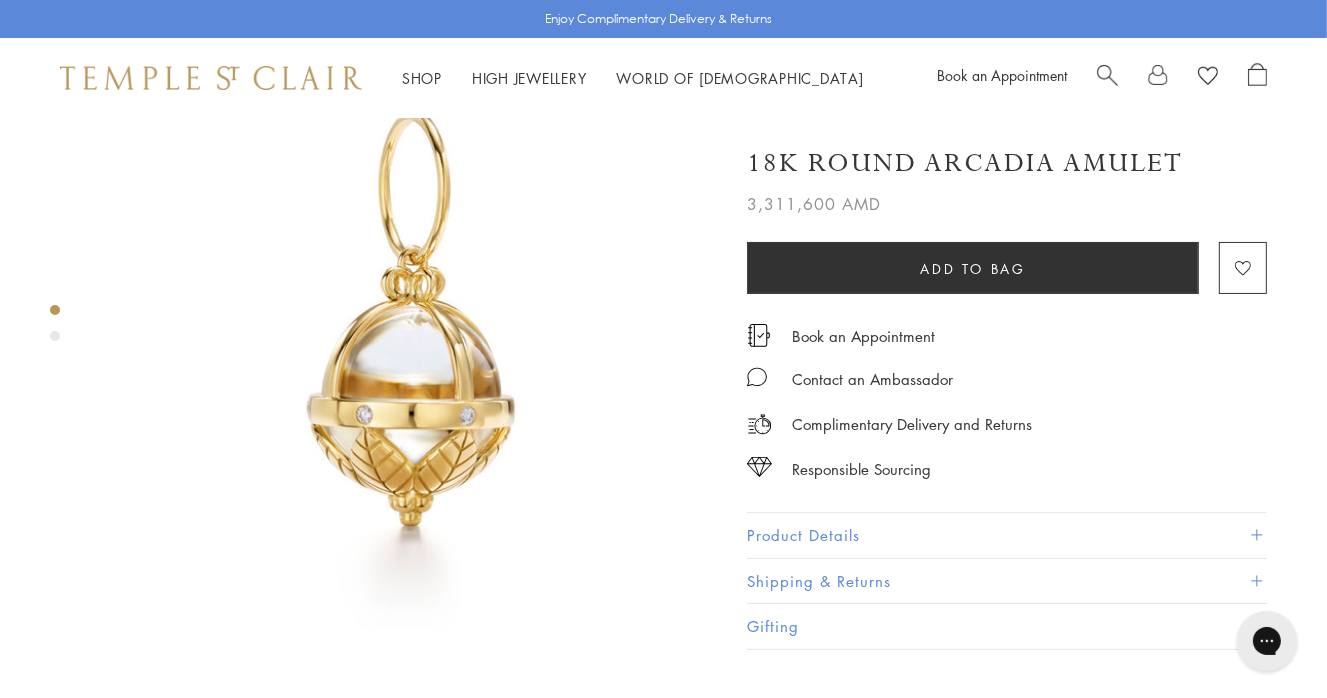scroll, scrollTop: 0, scrollLeft: 0, axis: both 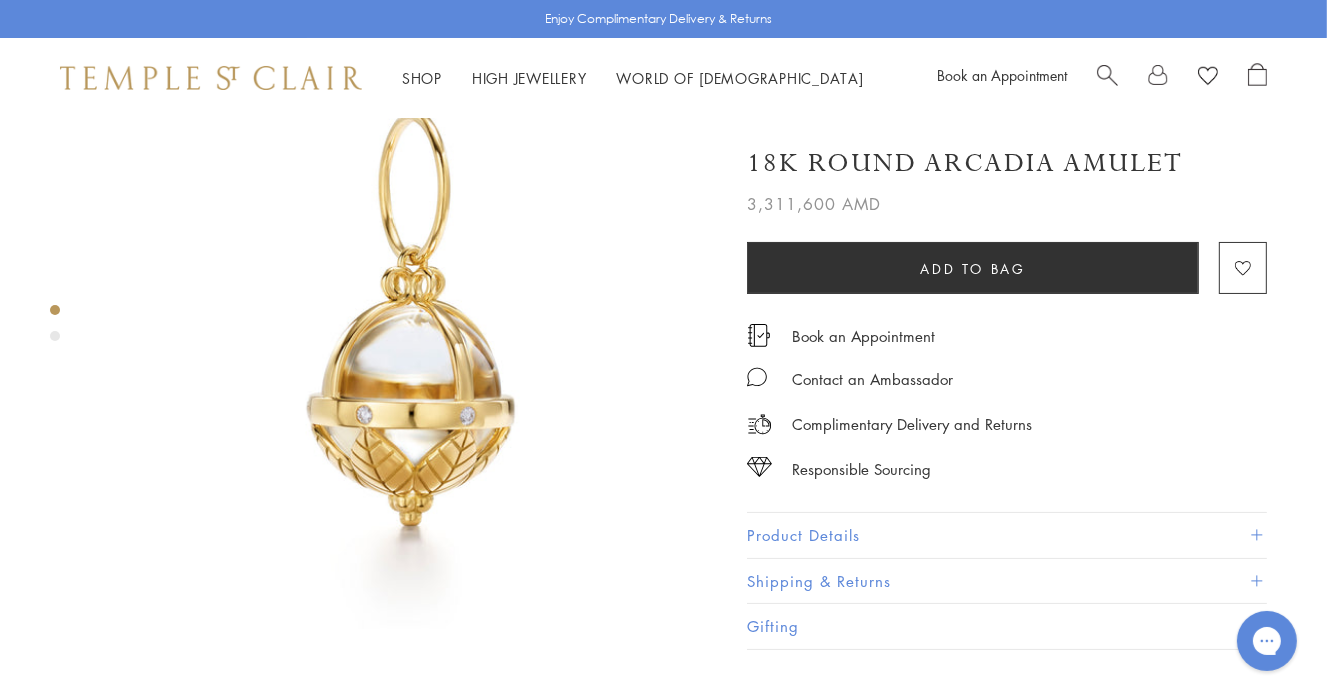 click at bounding box center [55, 336] 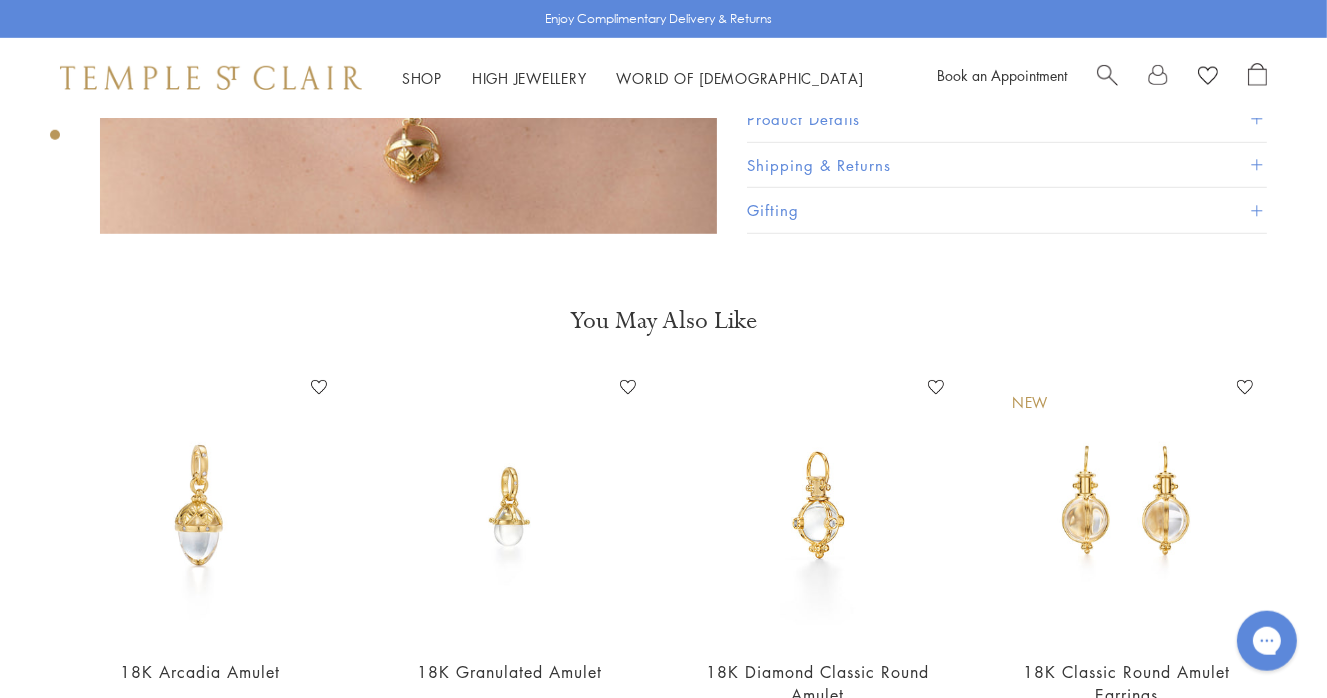 scroll, scrollTop: 1183, scrollLeft: 0, axis: vertical 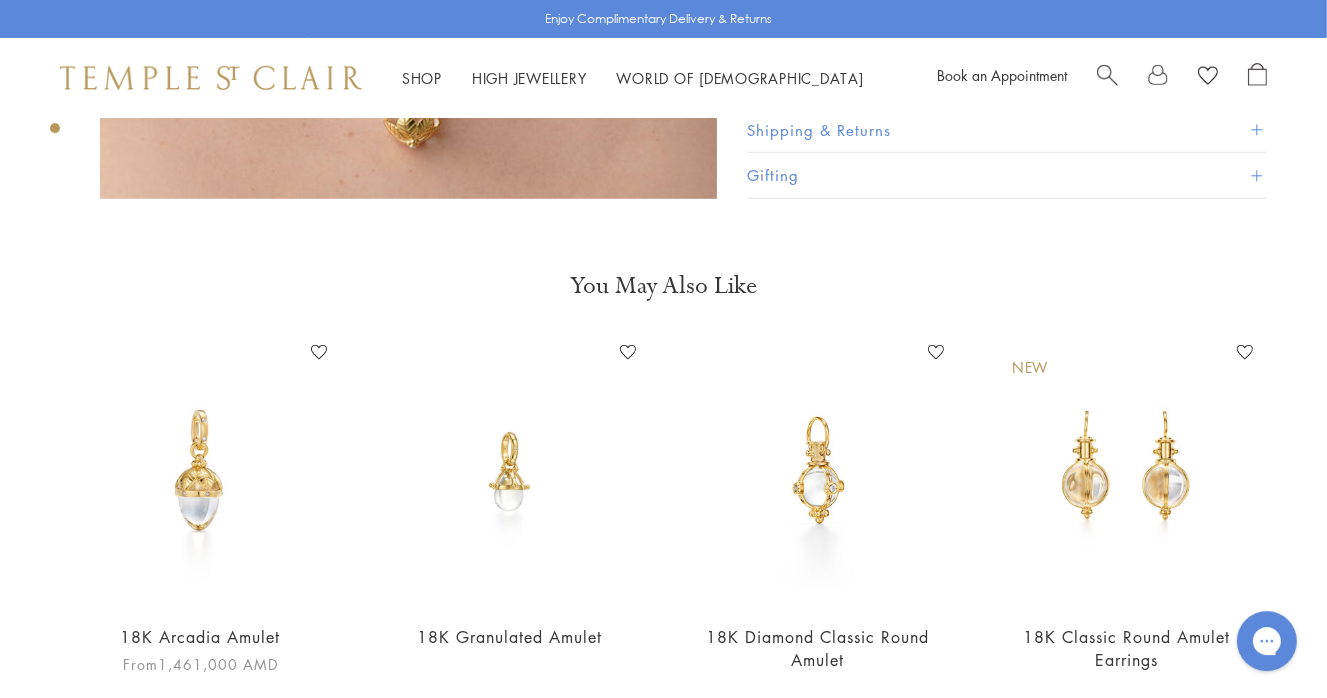click at bounding box center (200, 471) 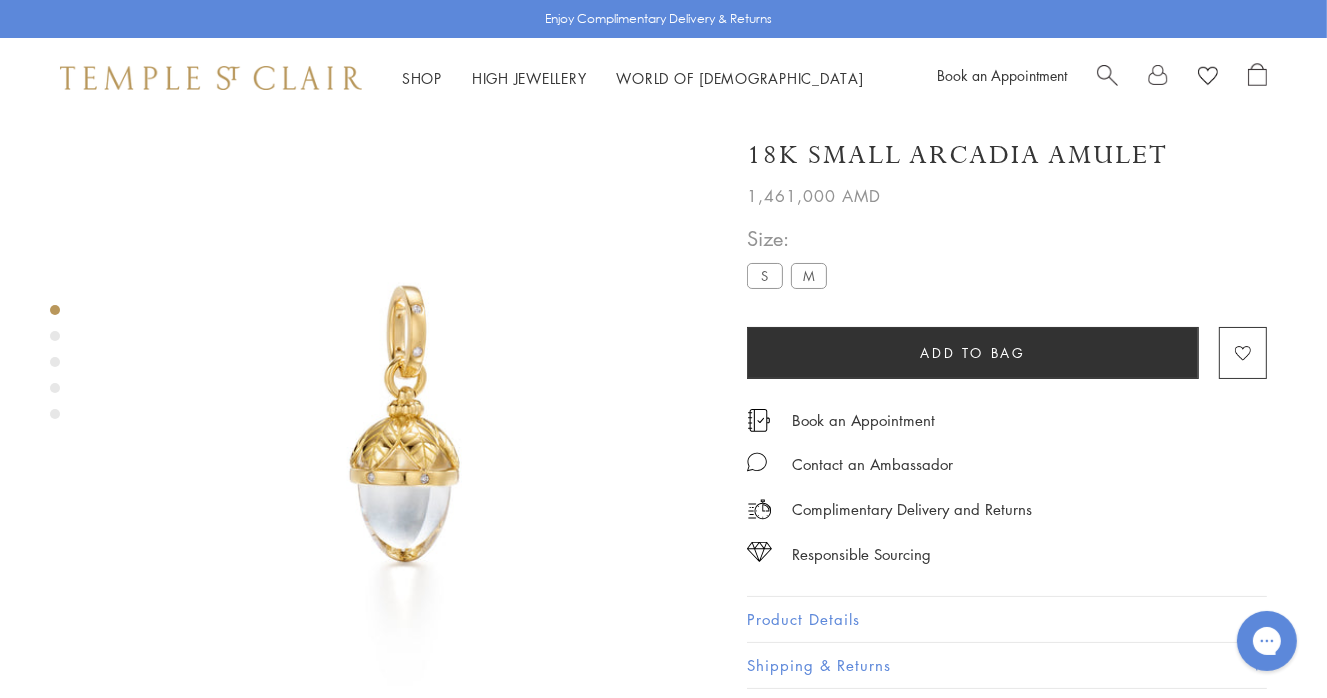scroll, scrollTop: 0, scrollLeft: 0, axis: both 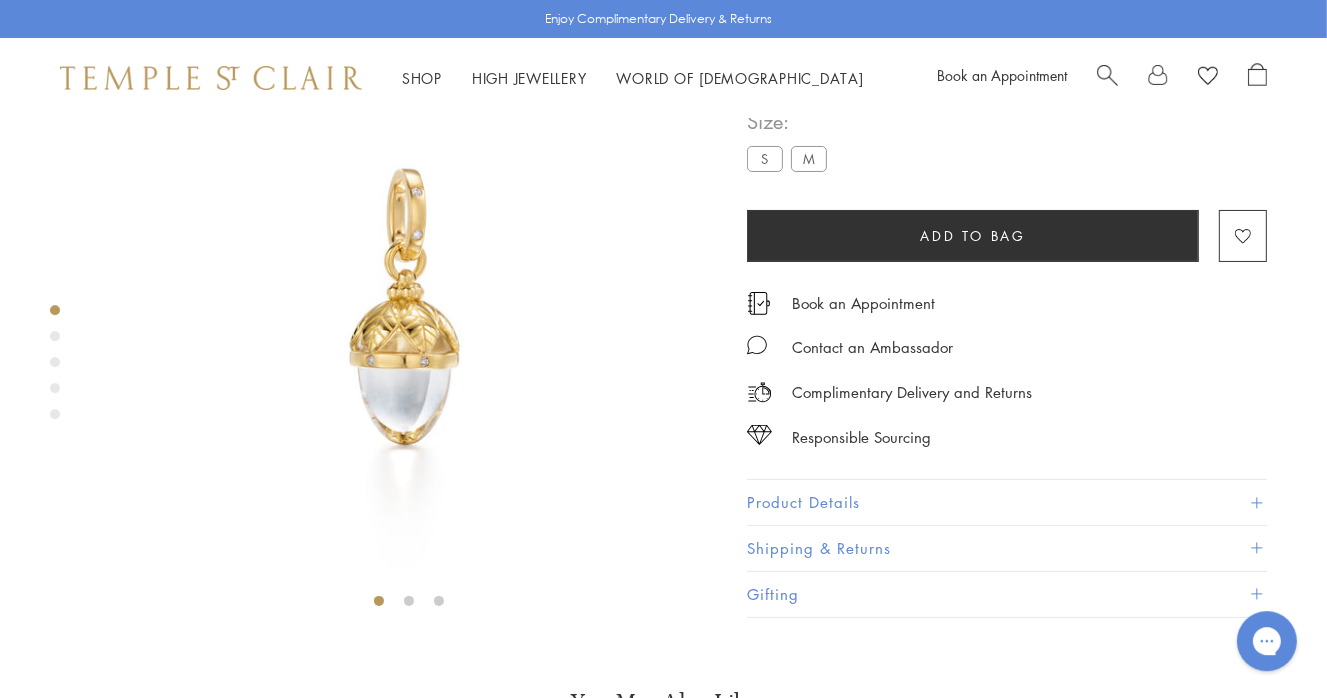 click at bounding box center [55, 336] 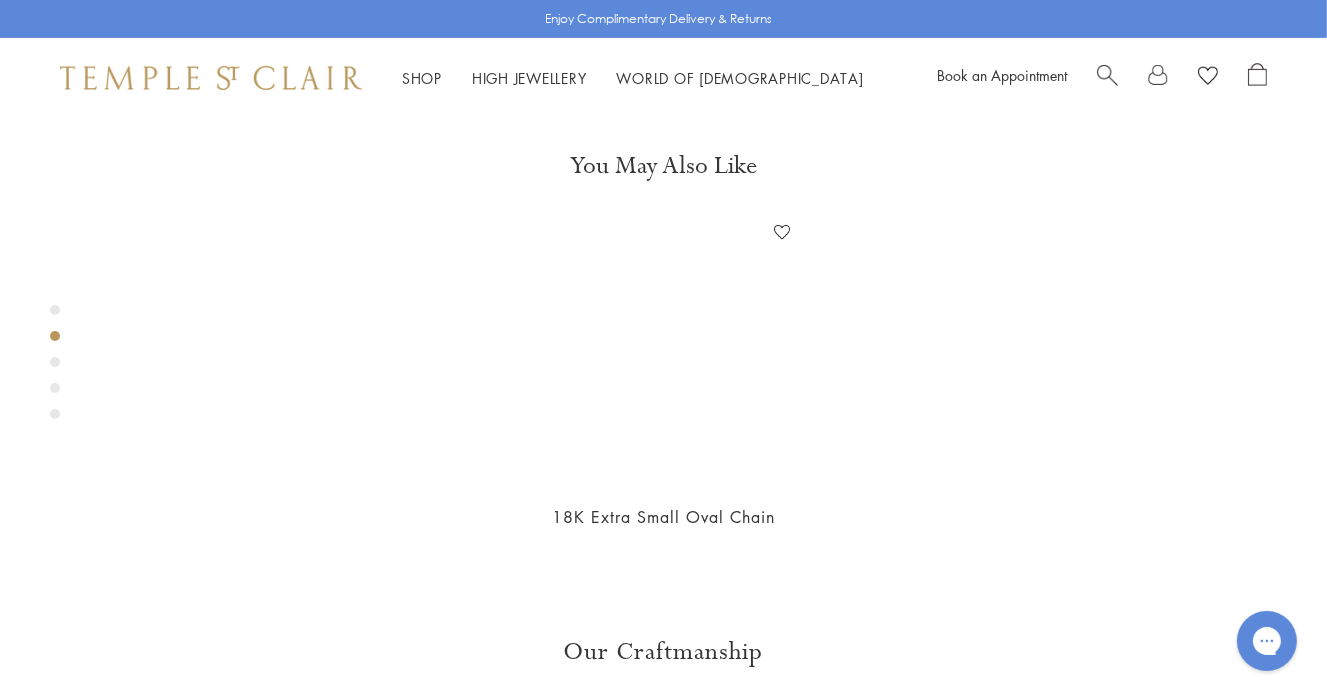 scroll, scrollTop: 655, scrollLeft: 0, axis: vertical 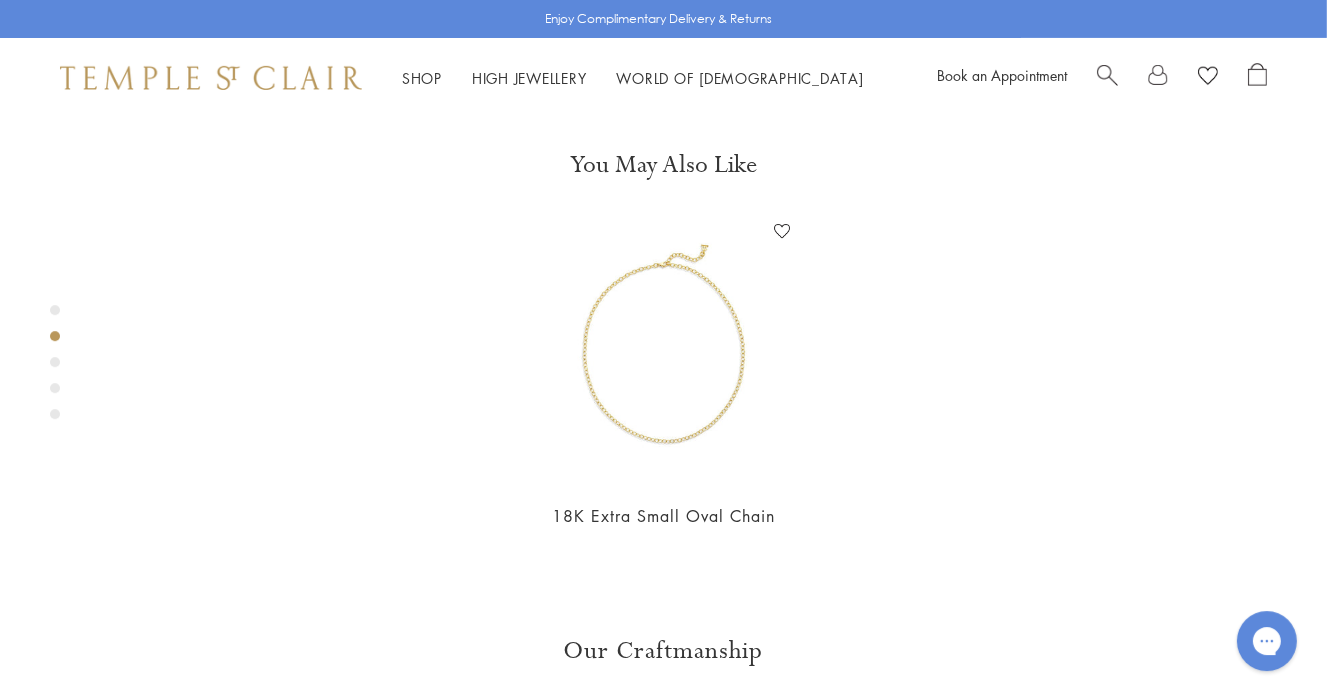 click at bounding box center (55, 362) 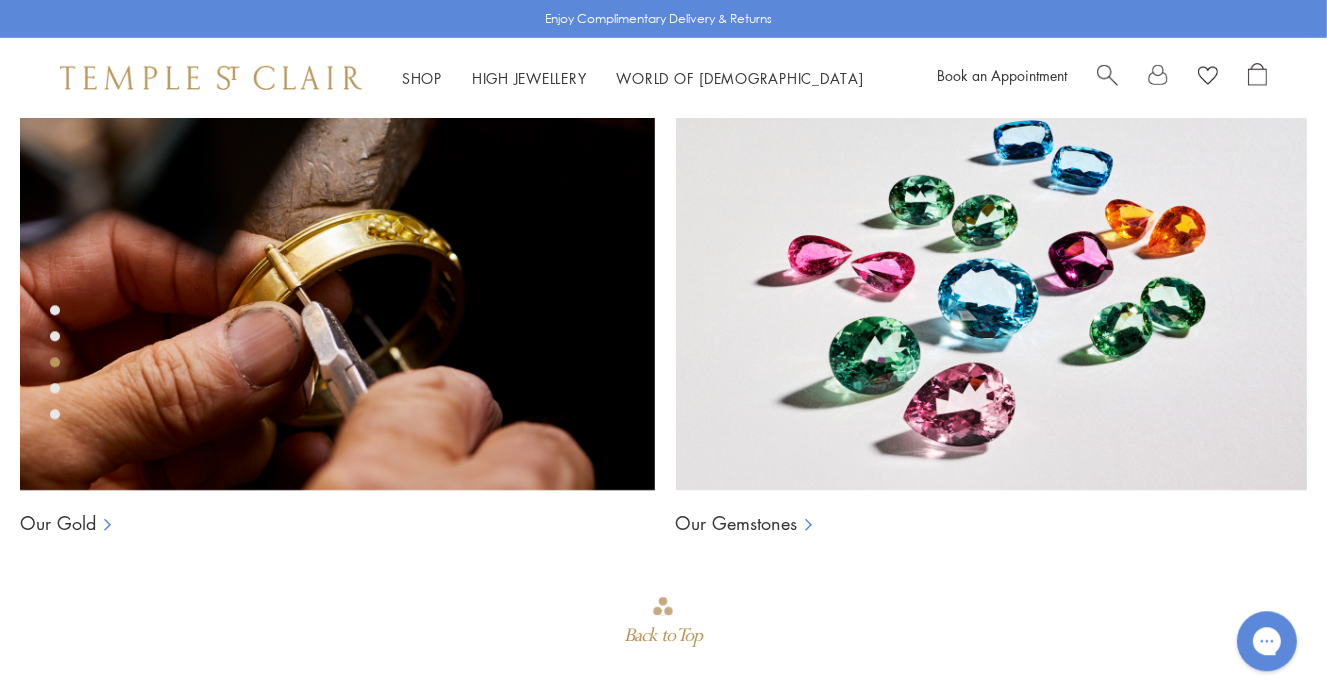 scroll, scrollTop: 1272, scrollLeft: 0, axis: vertical 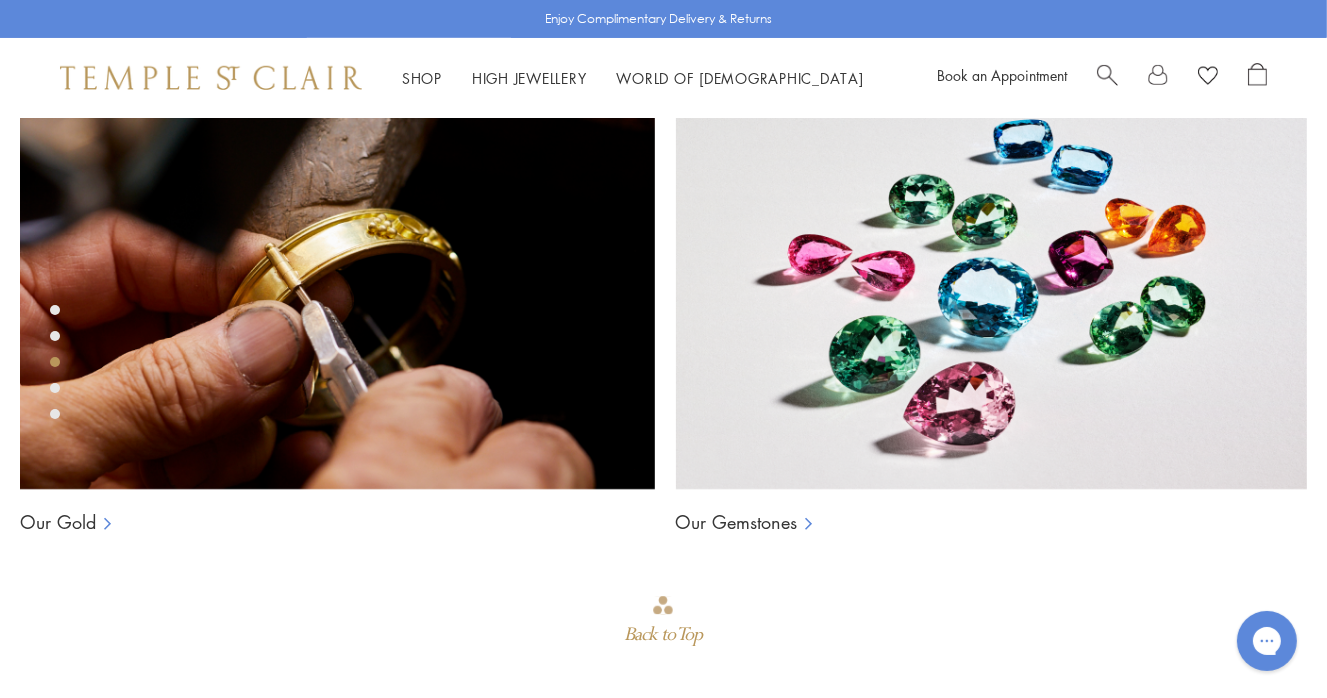 click at bounding box center [55, 388] 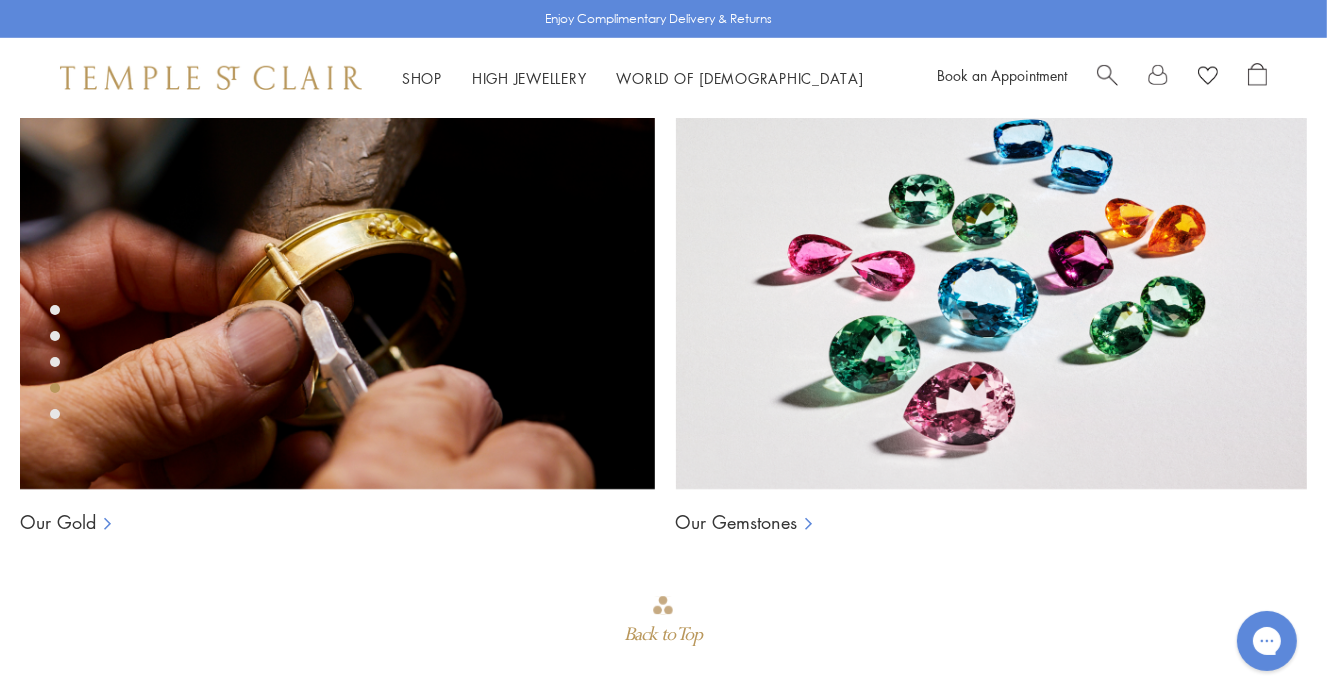 click at bounding box center (55, 414) 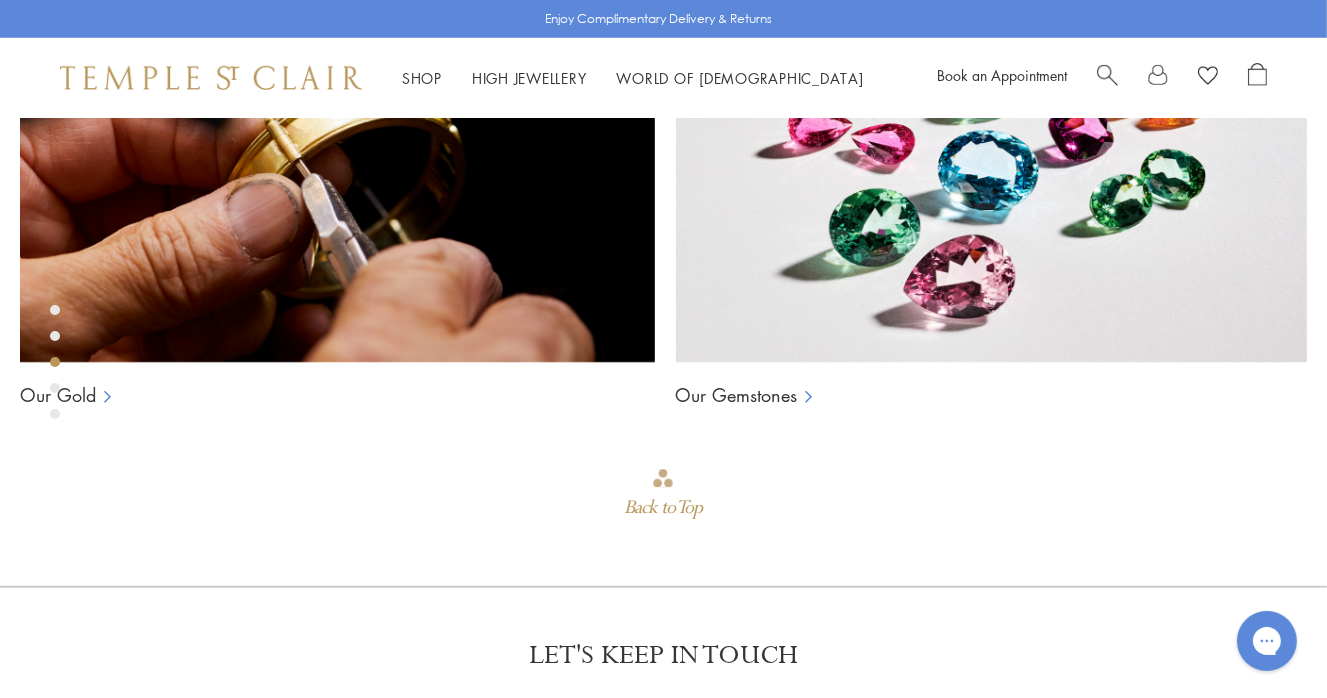 scroll, scrollTop: 1272, scrollLeft: 0, axis: vertical 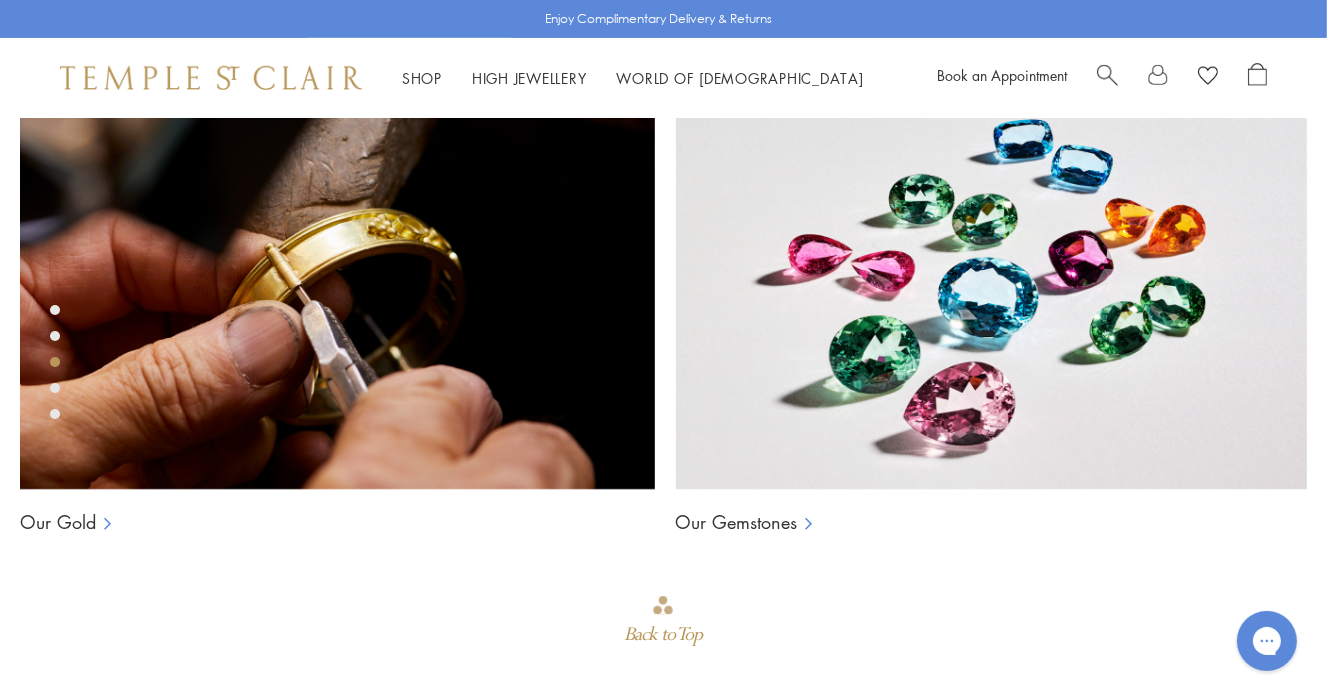 click on "M" at bounding box center (809, -997) 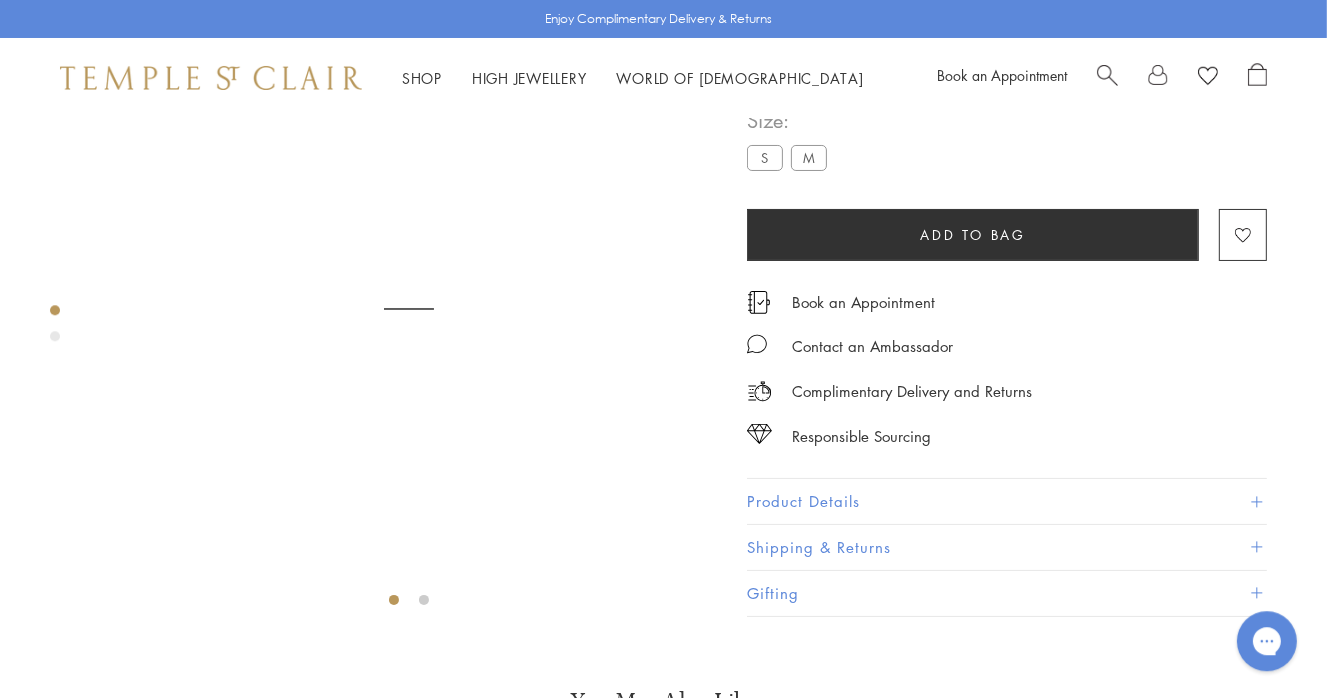 scroll, scrollTop: 117, scrollLeft: 0, axis: vertical 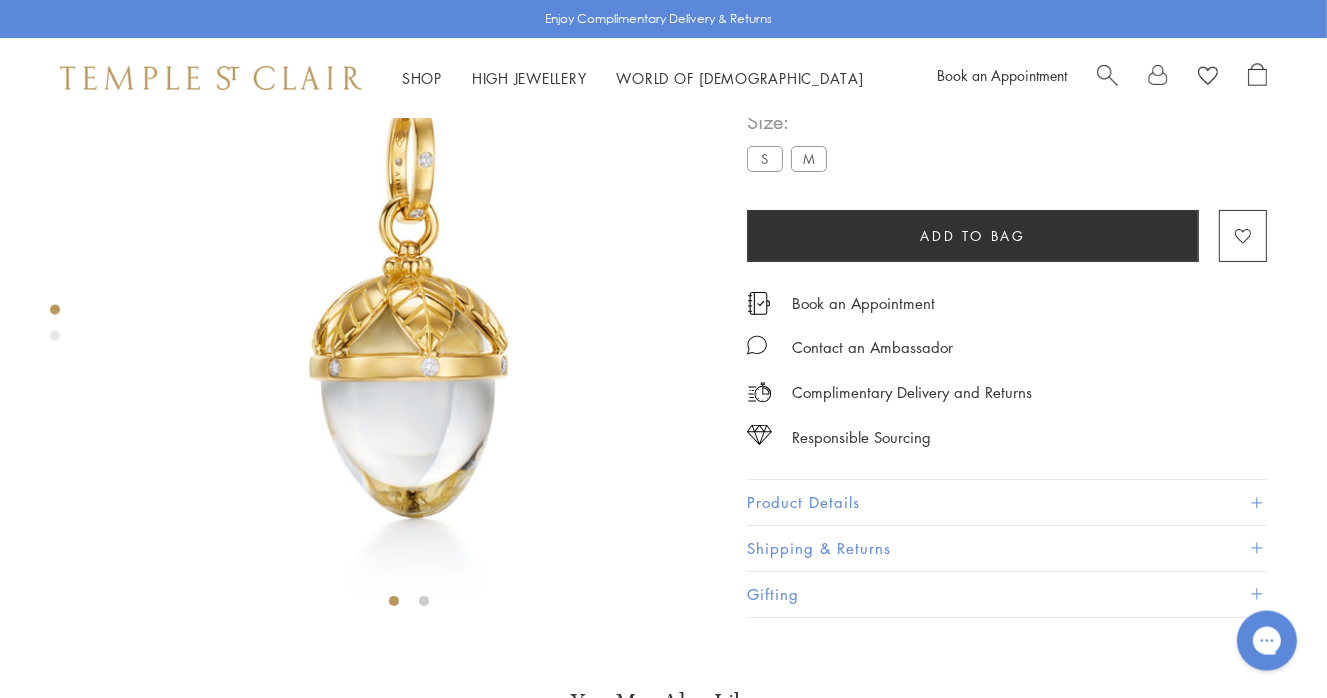 click at bounding box center [55, 336] 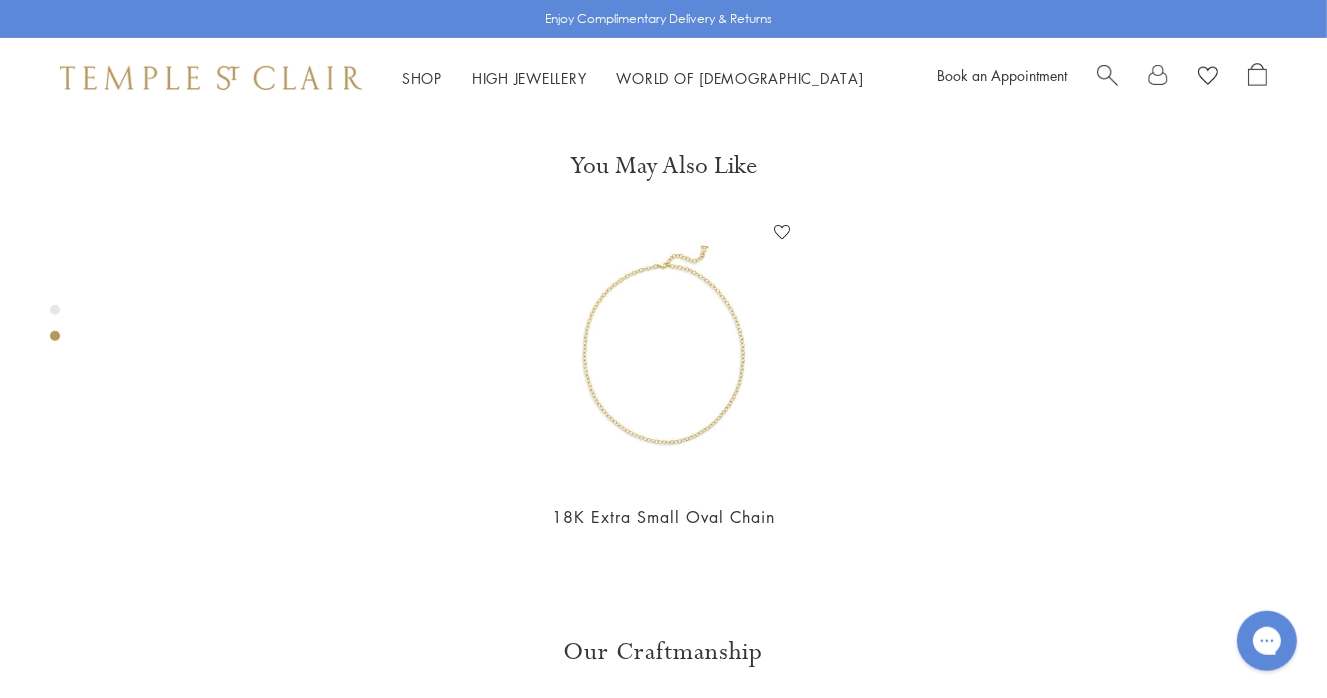 scroll, scrollTop: 655, scrollLeft: 0, axis: vertical 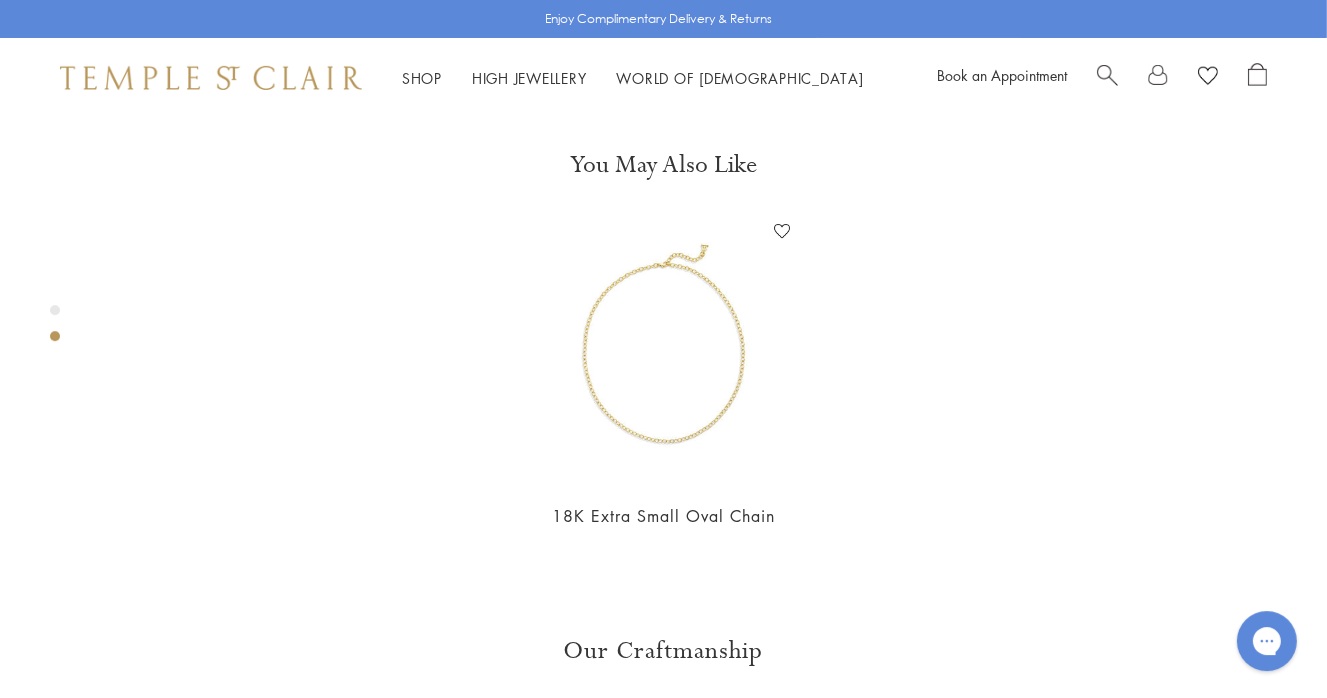 click at bounding box center [-209, -229] 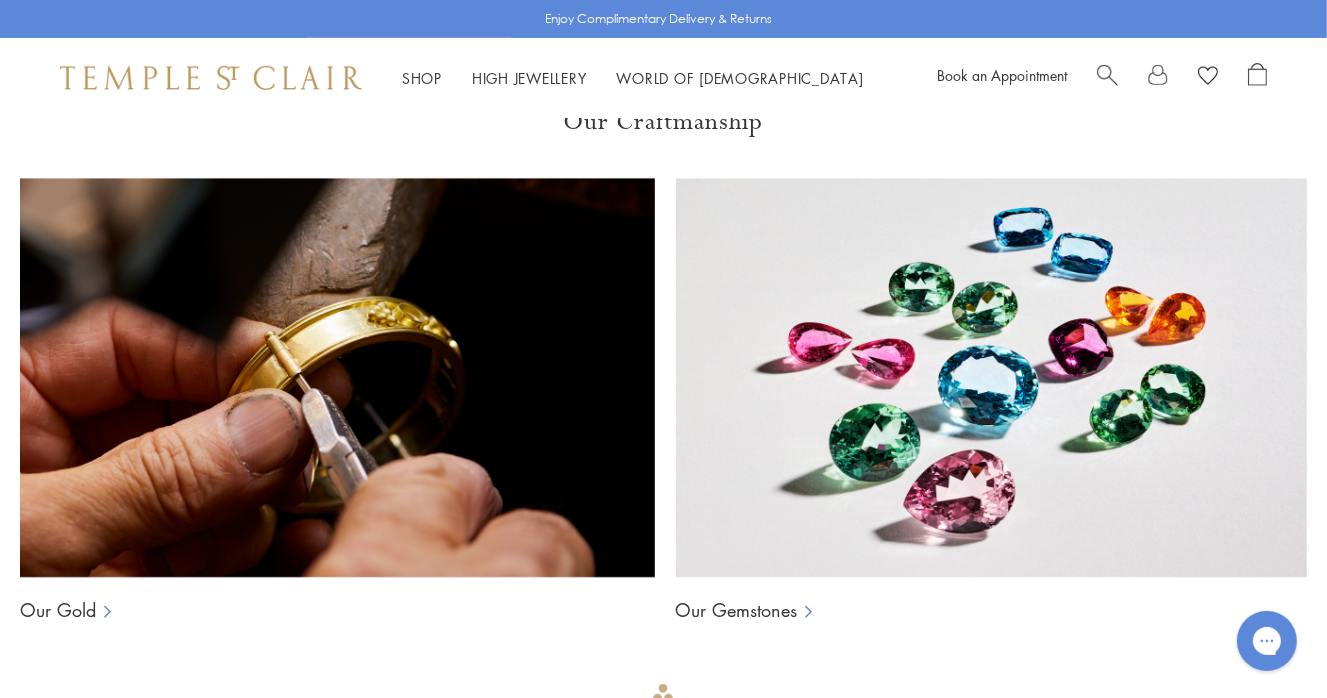 scroll, scrollTop: 1288, scrollLeft: 0, axis: vertical 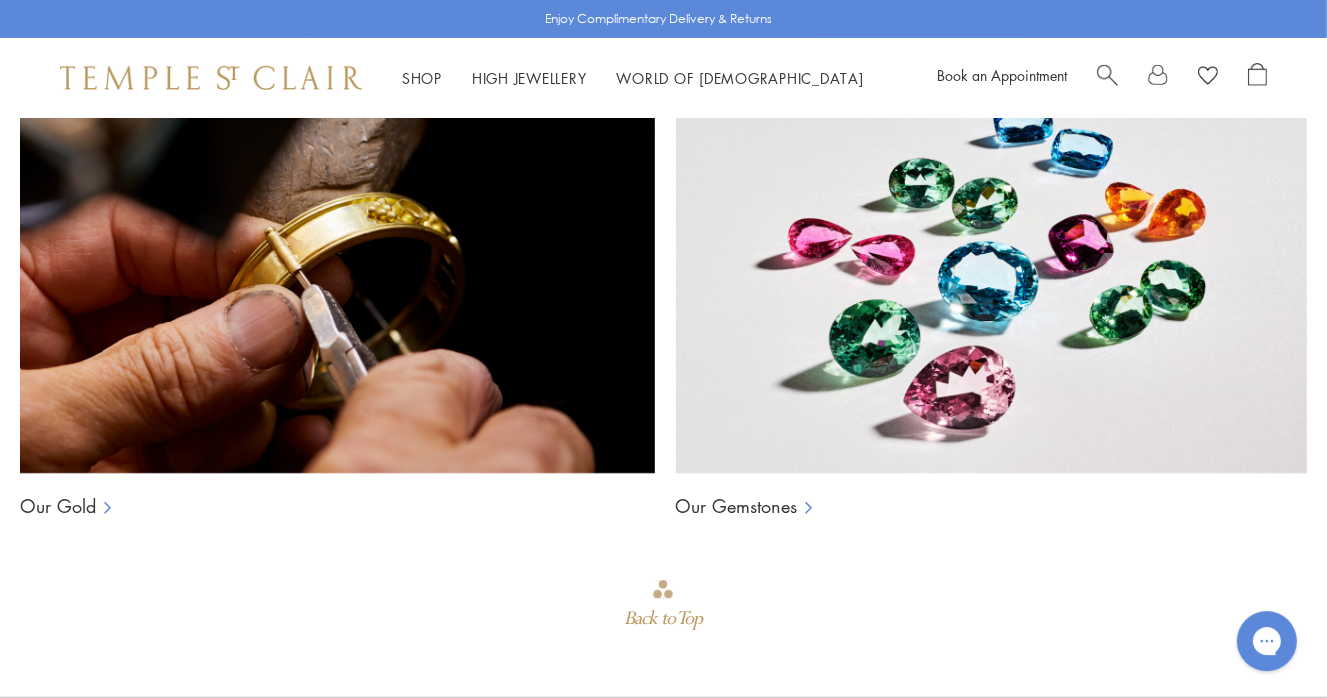 click on "18K Extra Small Oval Chain" at bounding box center (663, -117) 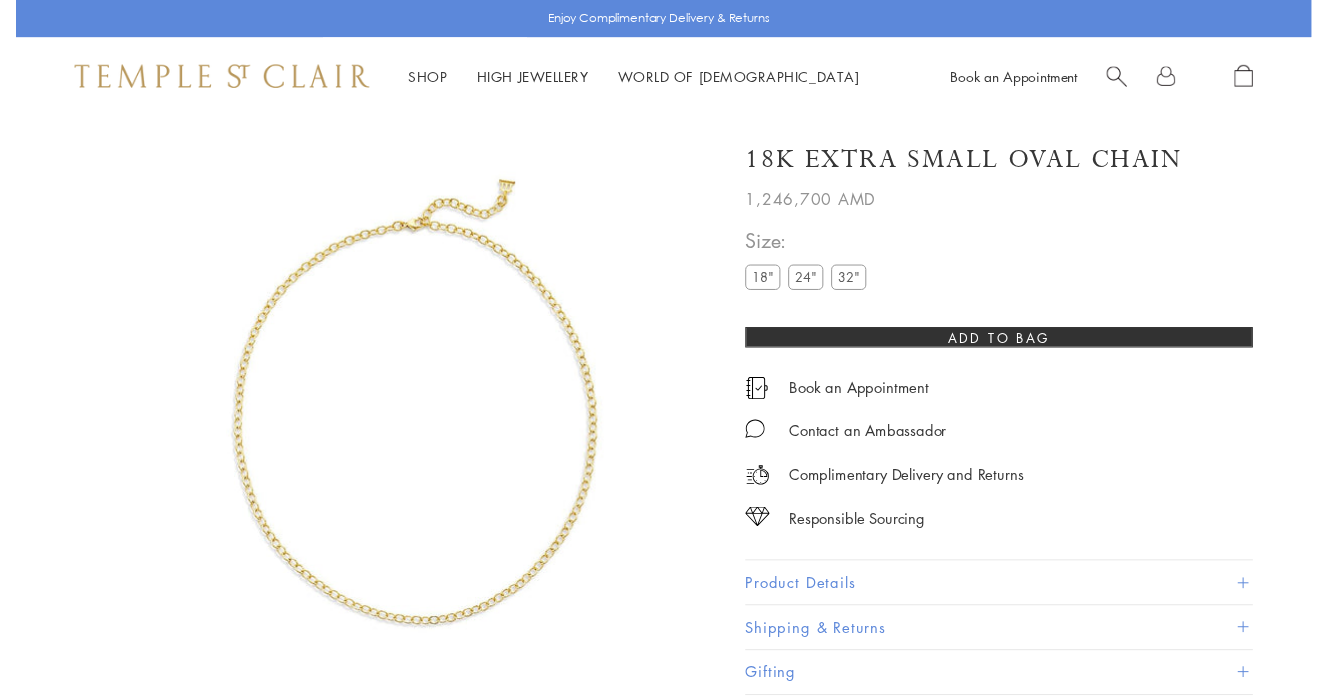 scroll, scrollTop: 0, scrollLeft: 0, axis: both 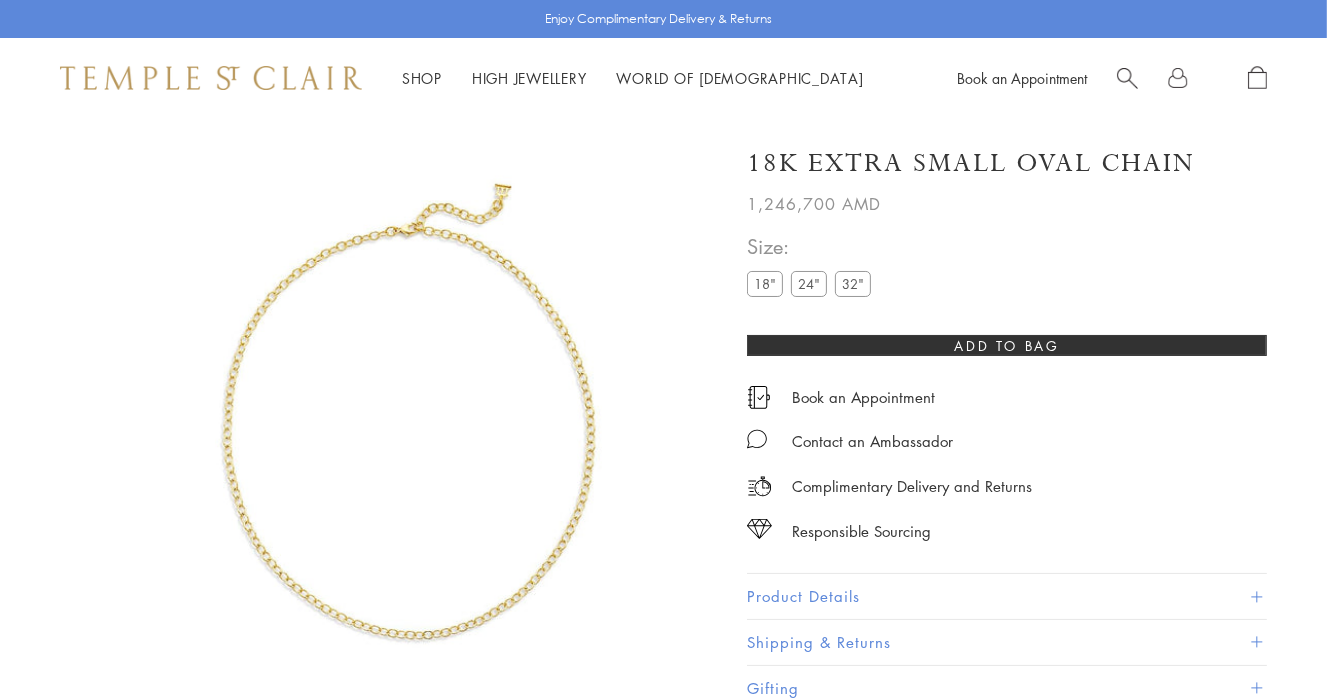 click on "32"" at bounding box center (853, 283) 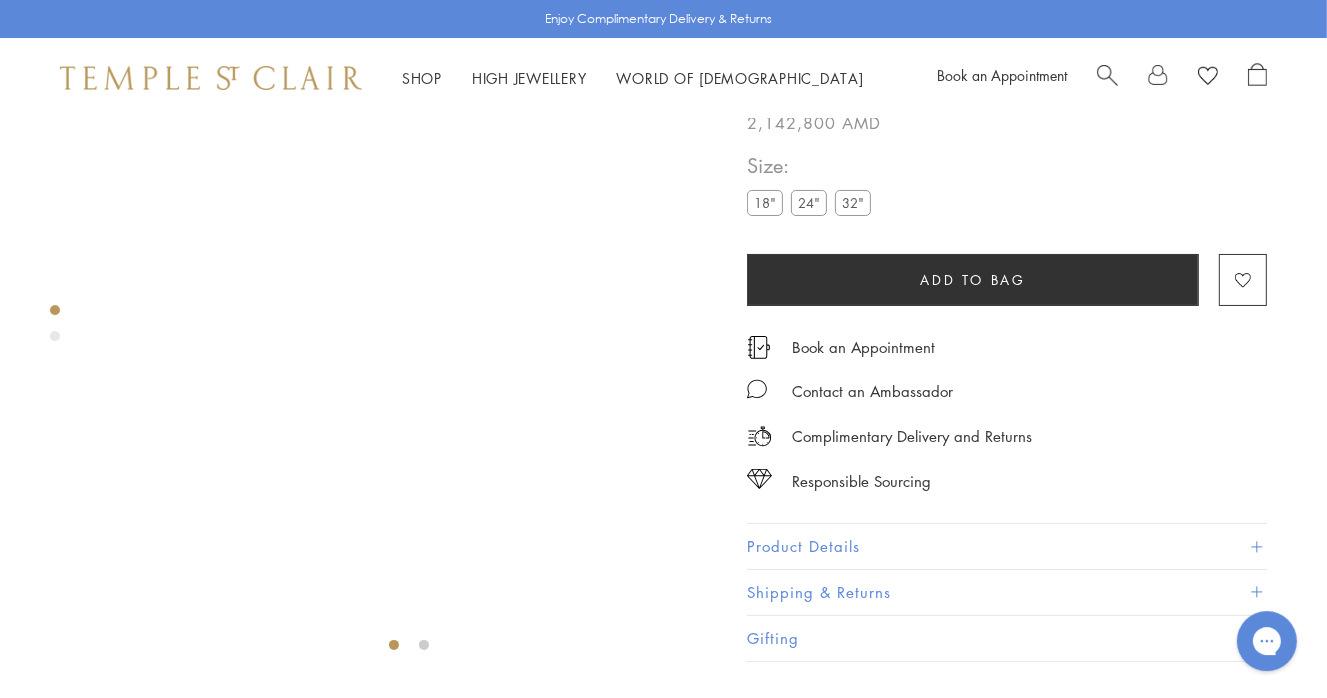 scroll, scrollTop: 118, scrollLeft: 0, axis: vertical 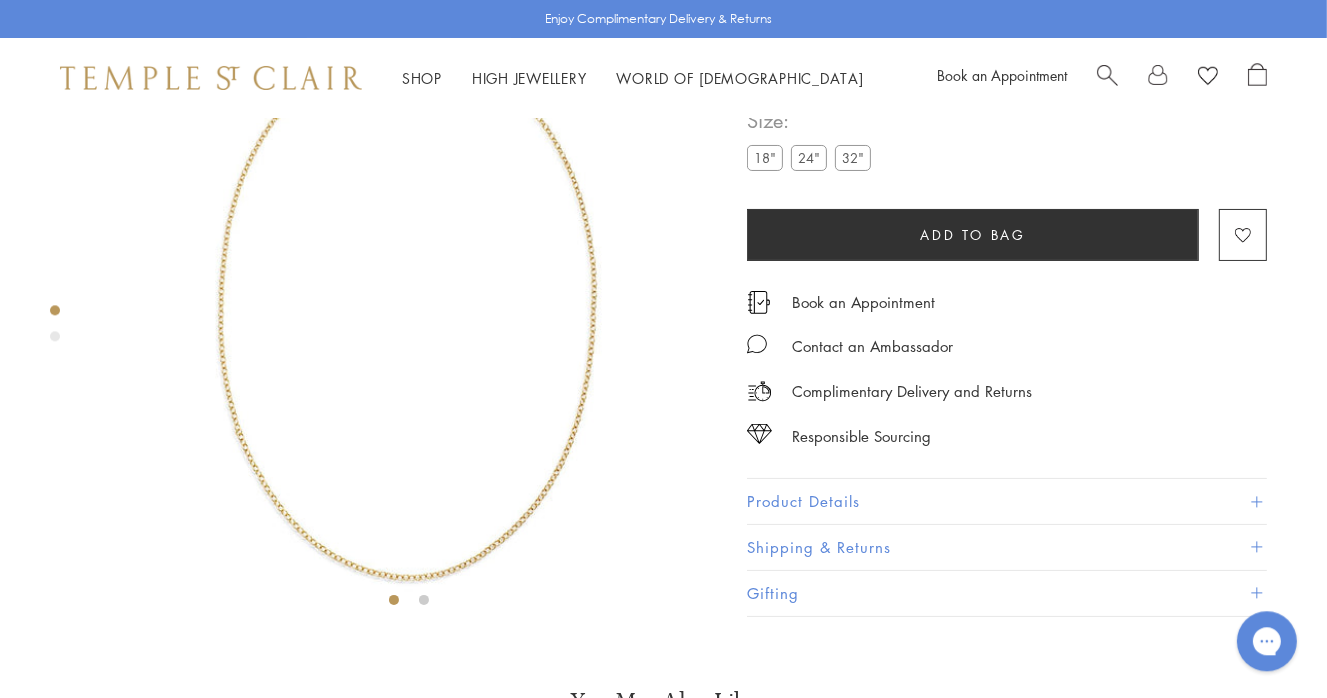 click at bounding box center (55, 336) 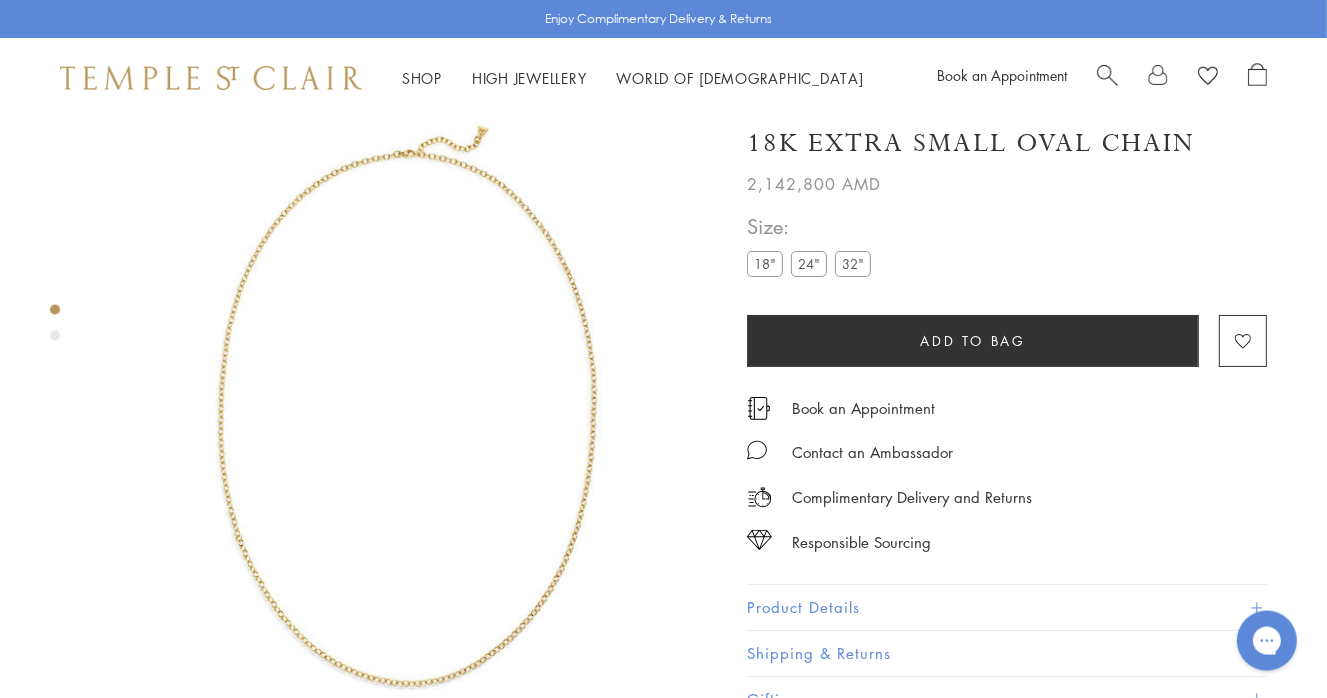 scroll, scrollTop: 0, scrollLeft: 0, axis: both 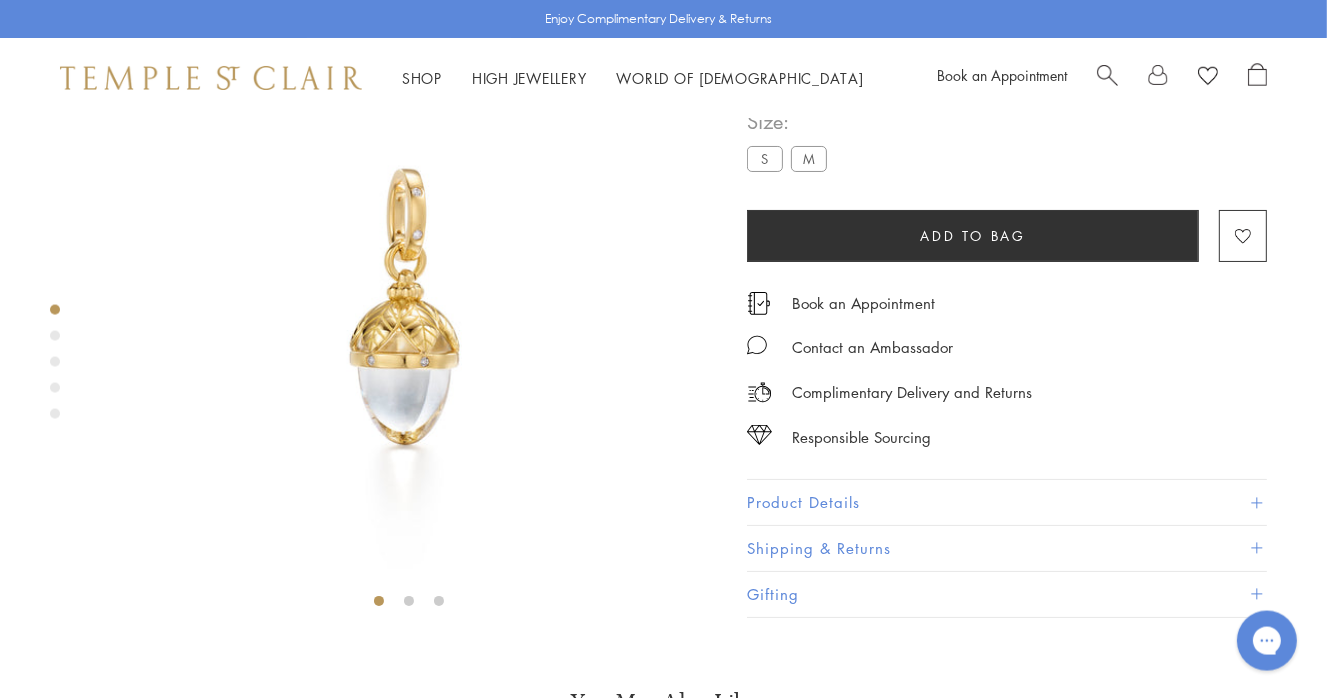 click at bounding box center (55, 336) 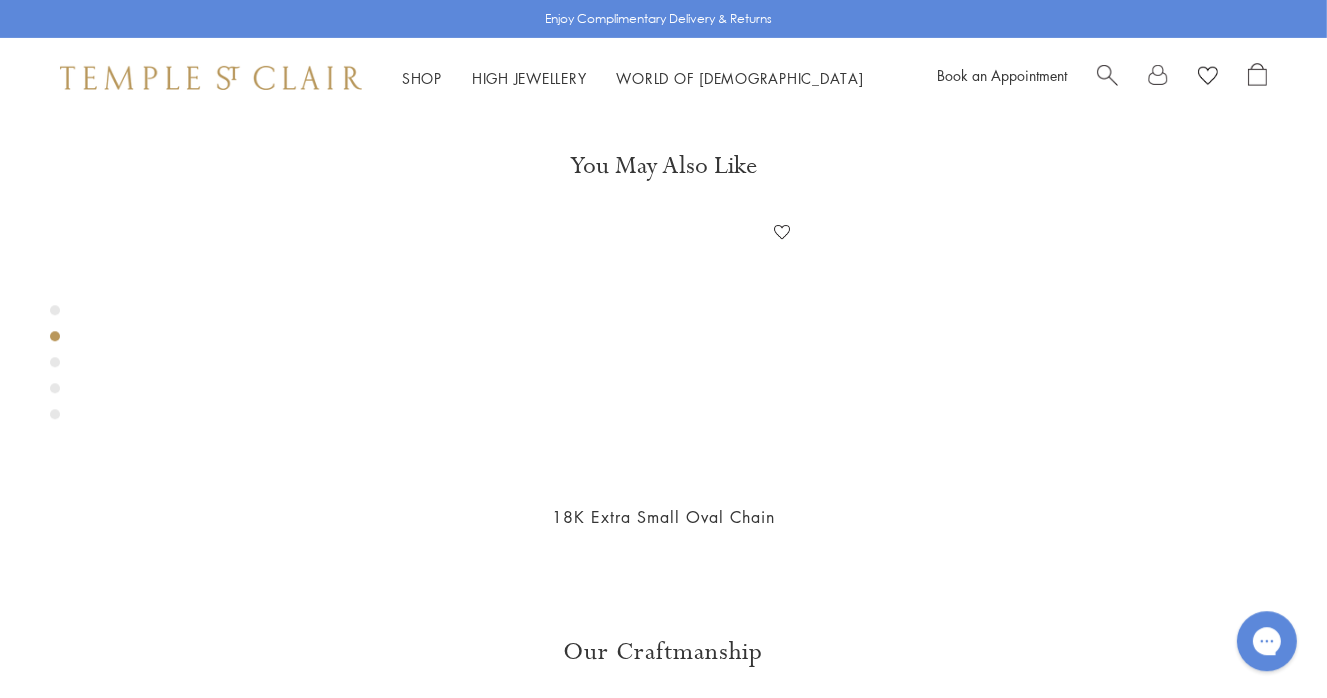 scroll, scrollTop: 655, scrollLeft: 0, axis: vertical 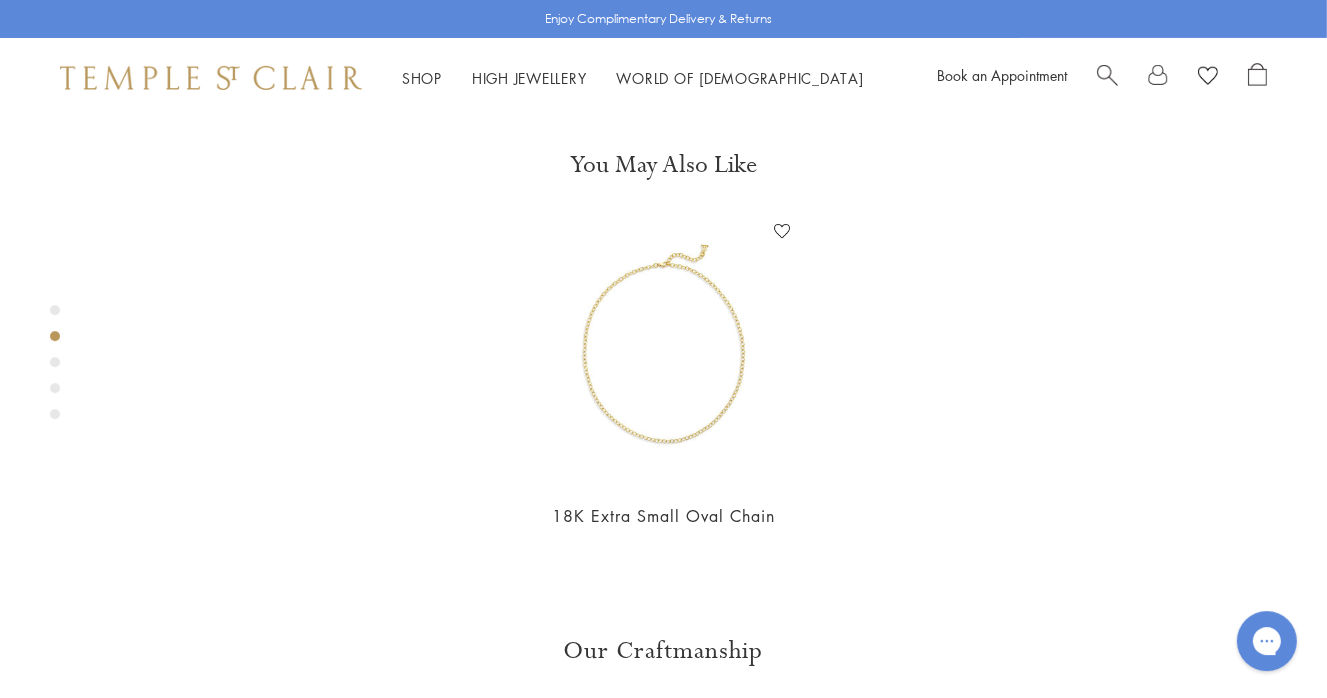 click at bounding box center (55, 362) 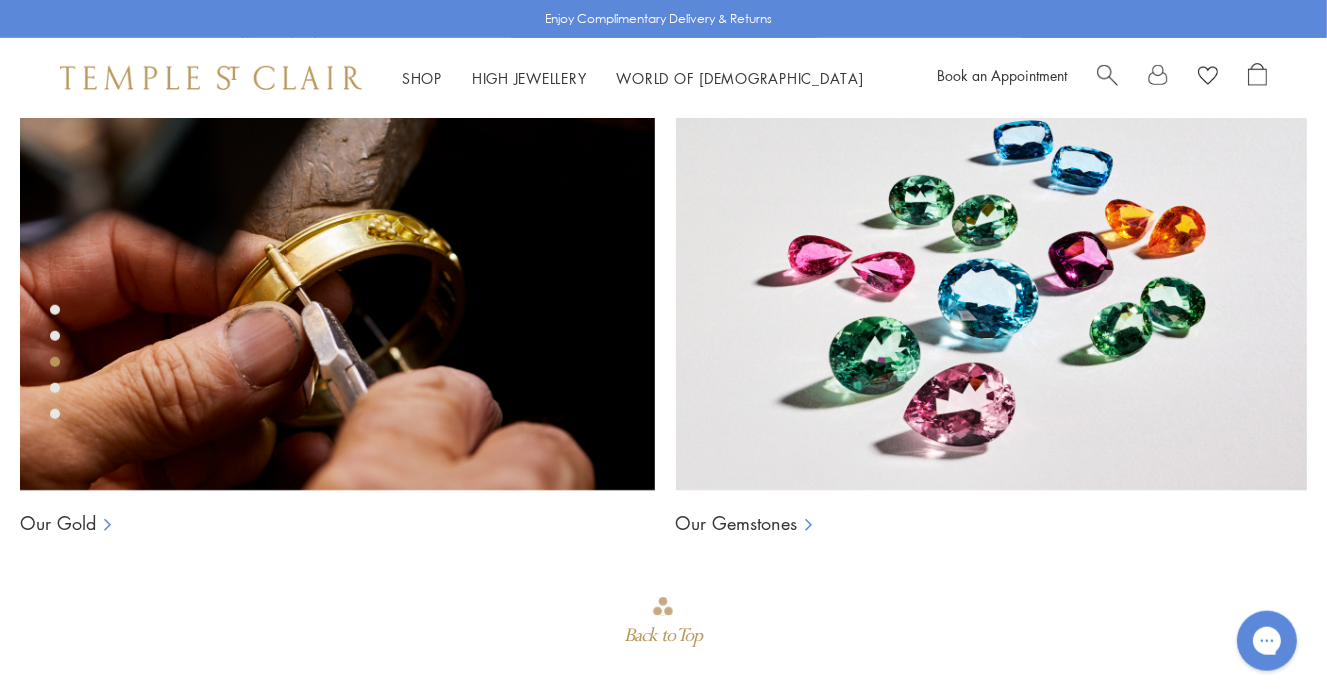 scroll, scrollTop: 1272, scrollLeft: 0, axis: vertical 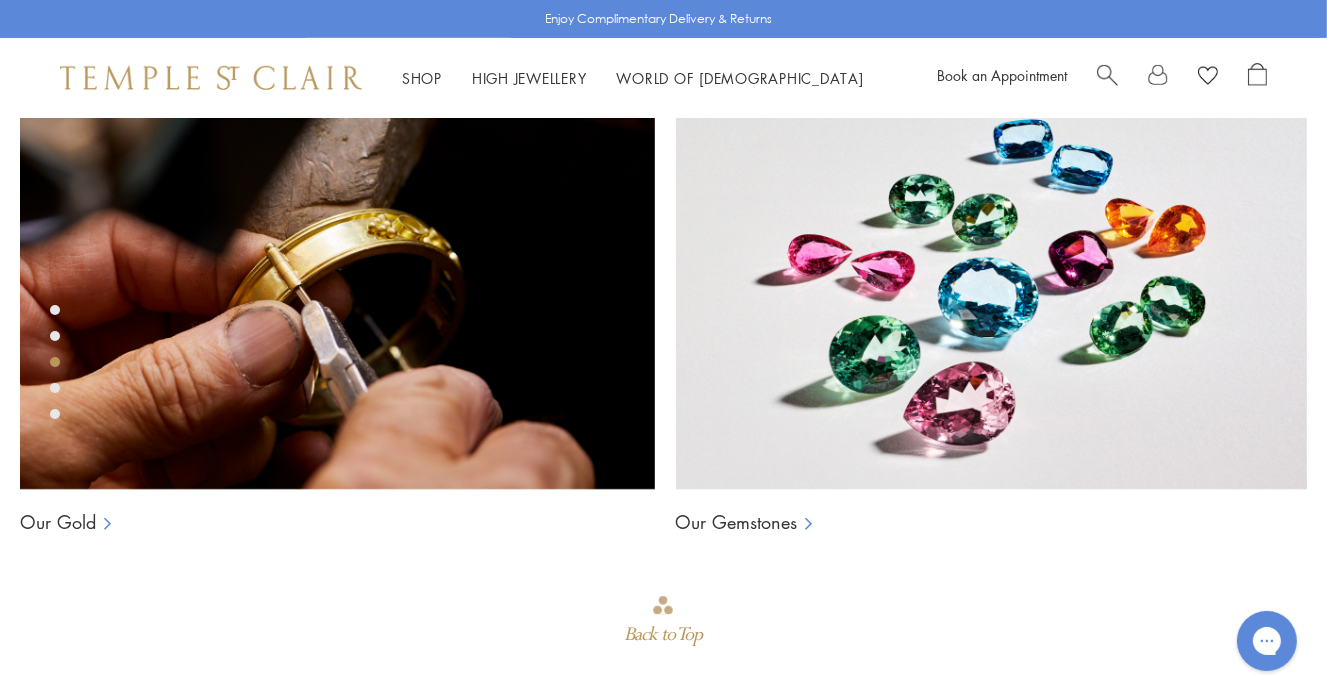 click at bounding box center (55, 388) 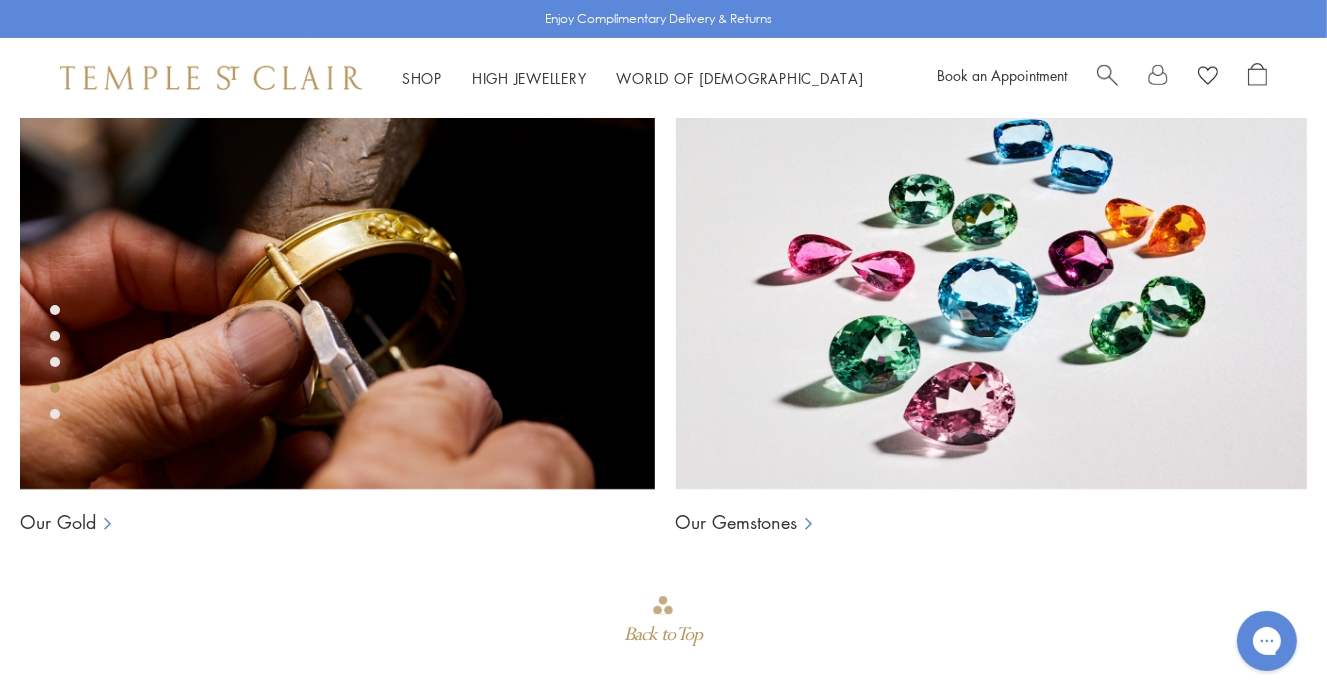 click at bounding box center [55, 414] 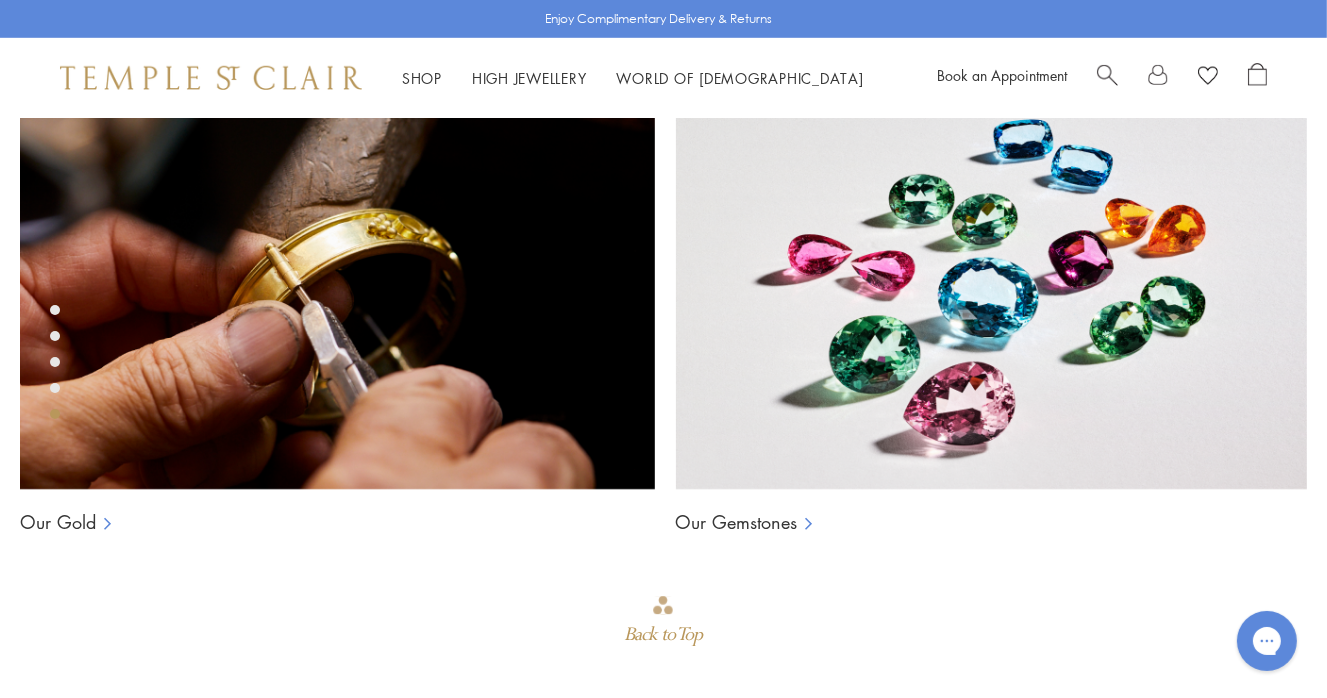 click at bounding box center [55, 310] 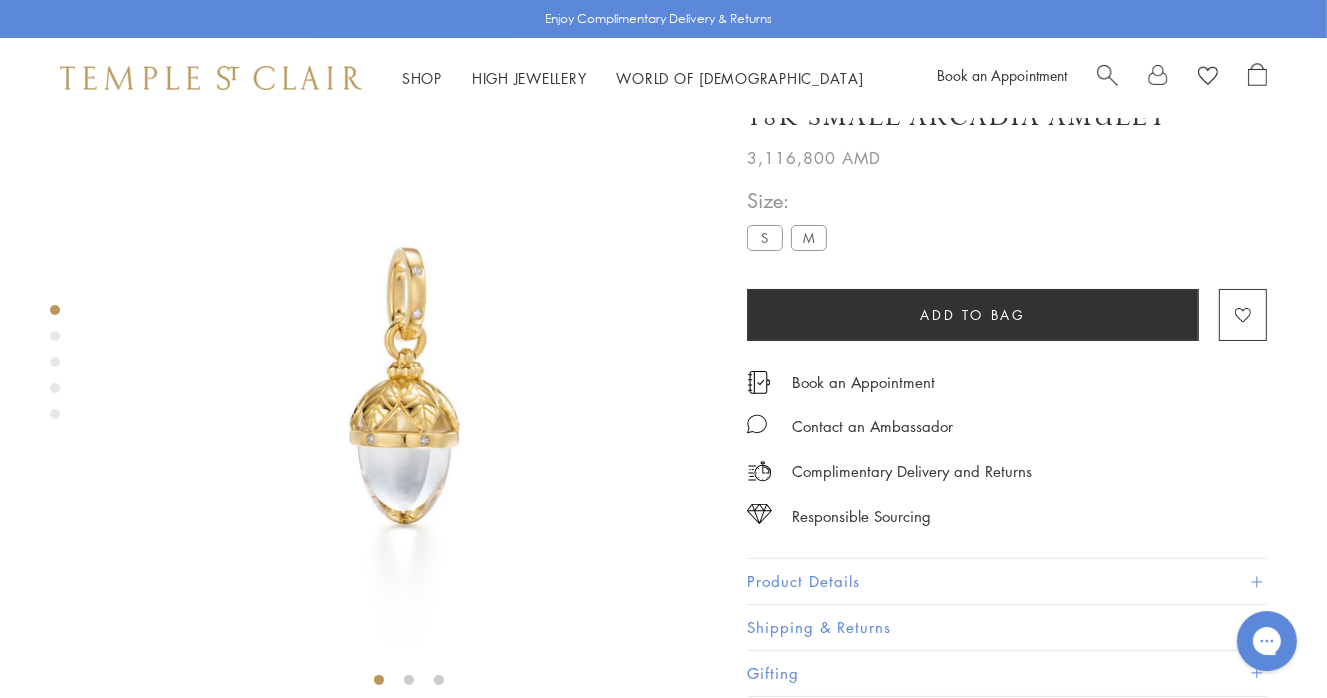 scroll, scrollTop: 37, scrollLeft: 0, axis: vertical 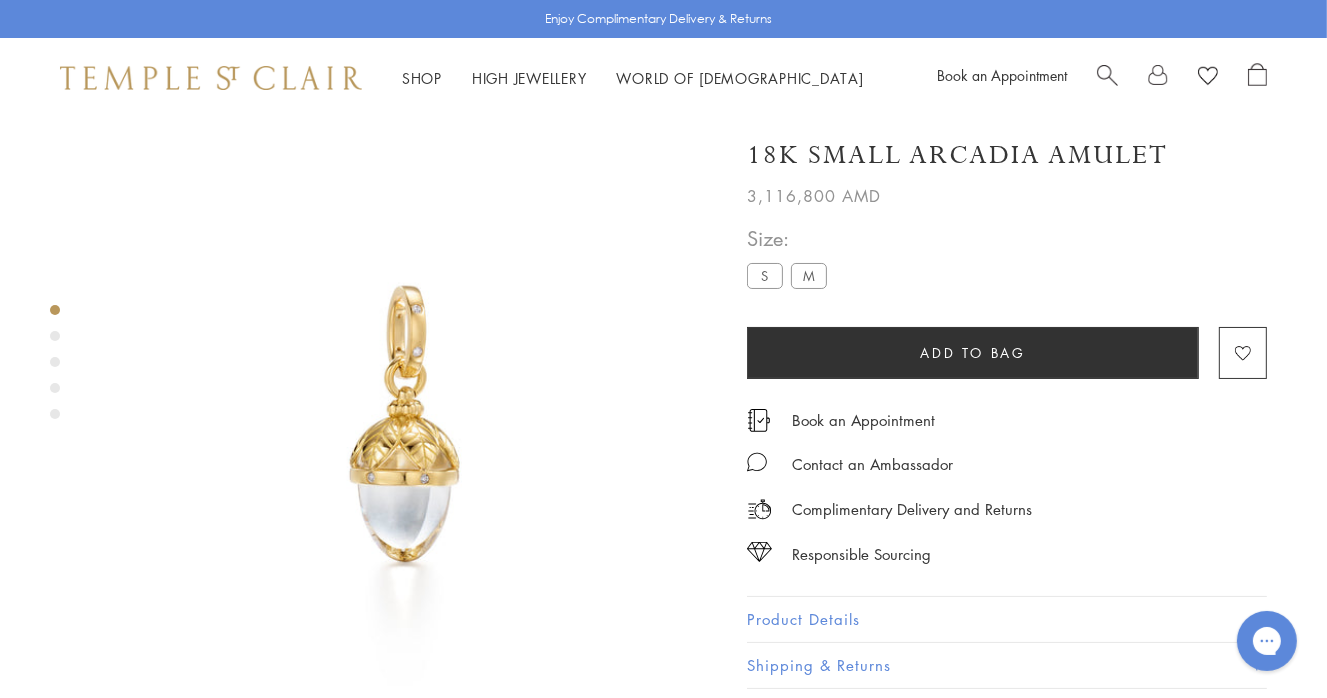 click at bounding box center (408, 426) 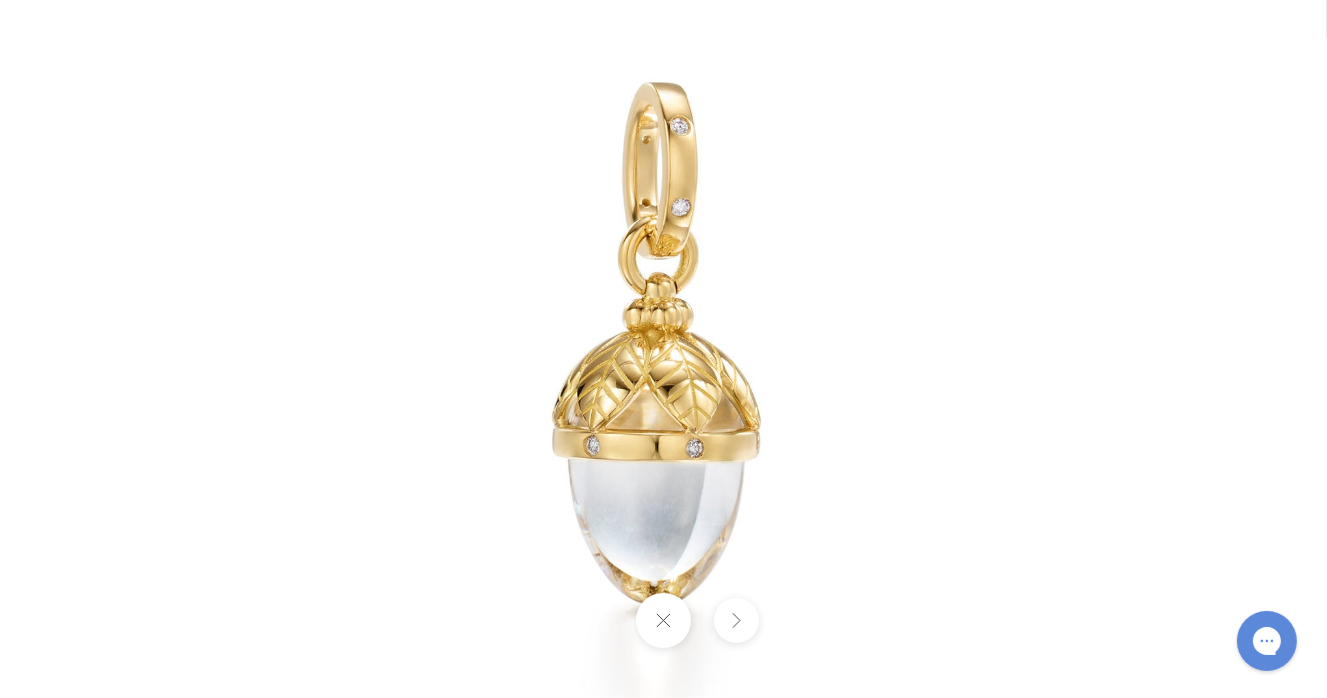 click at bounding box center [736, 620] 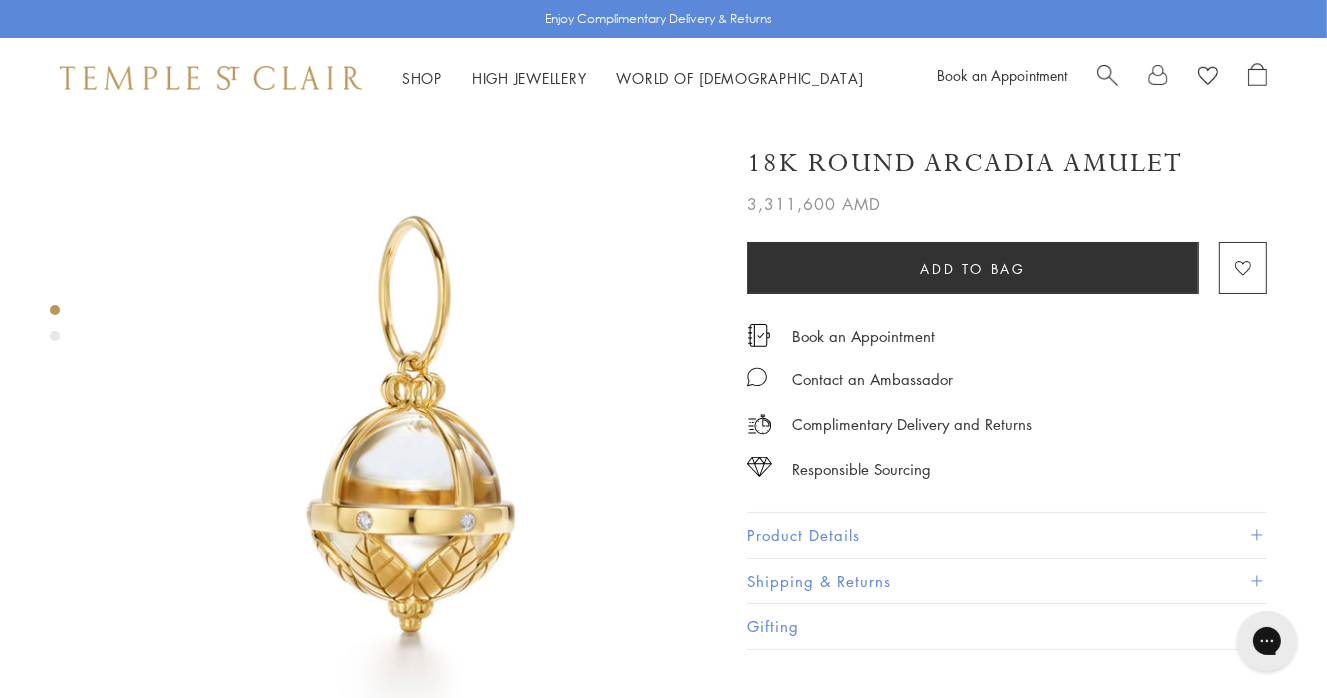 scroll, scrollTop: 0, scrollLeft: 0, axis: both 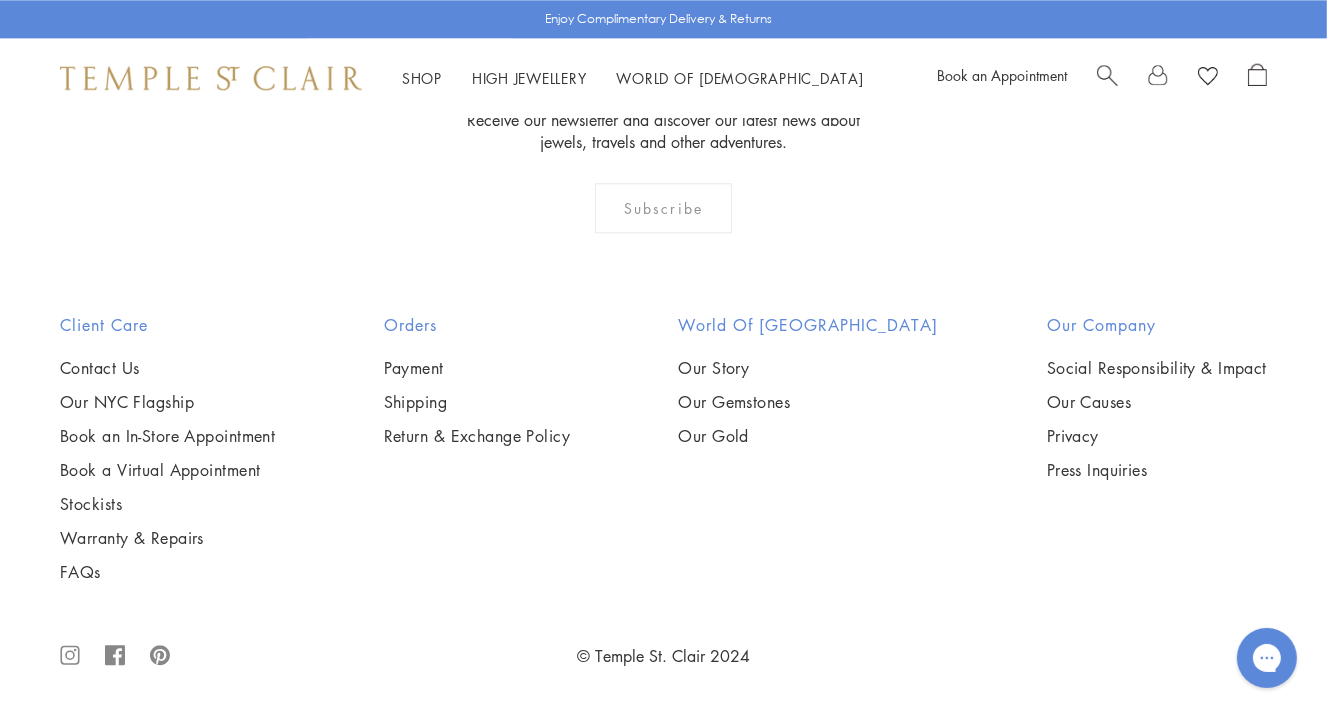 click at bounding box center (0, 0) 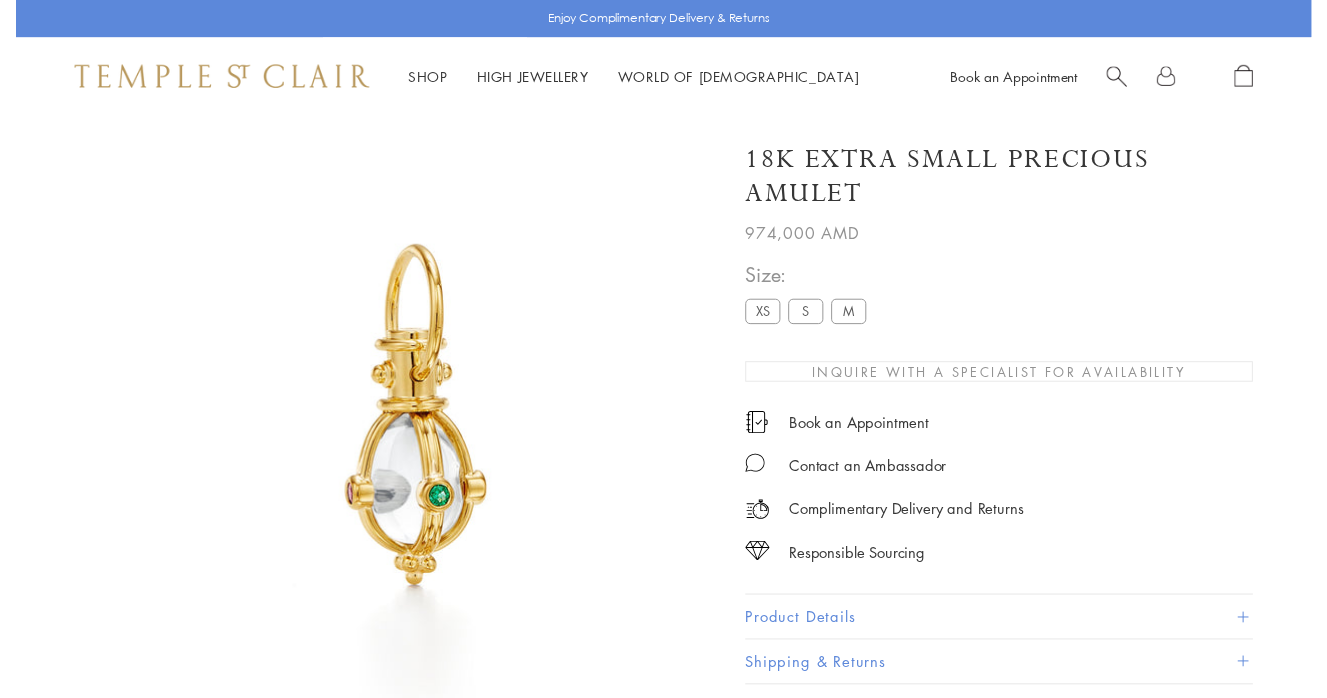 scroll, scrollTop: 0, scrollLeft: 0, axis: both 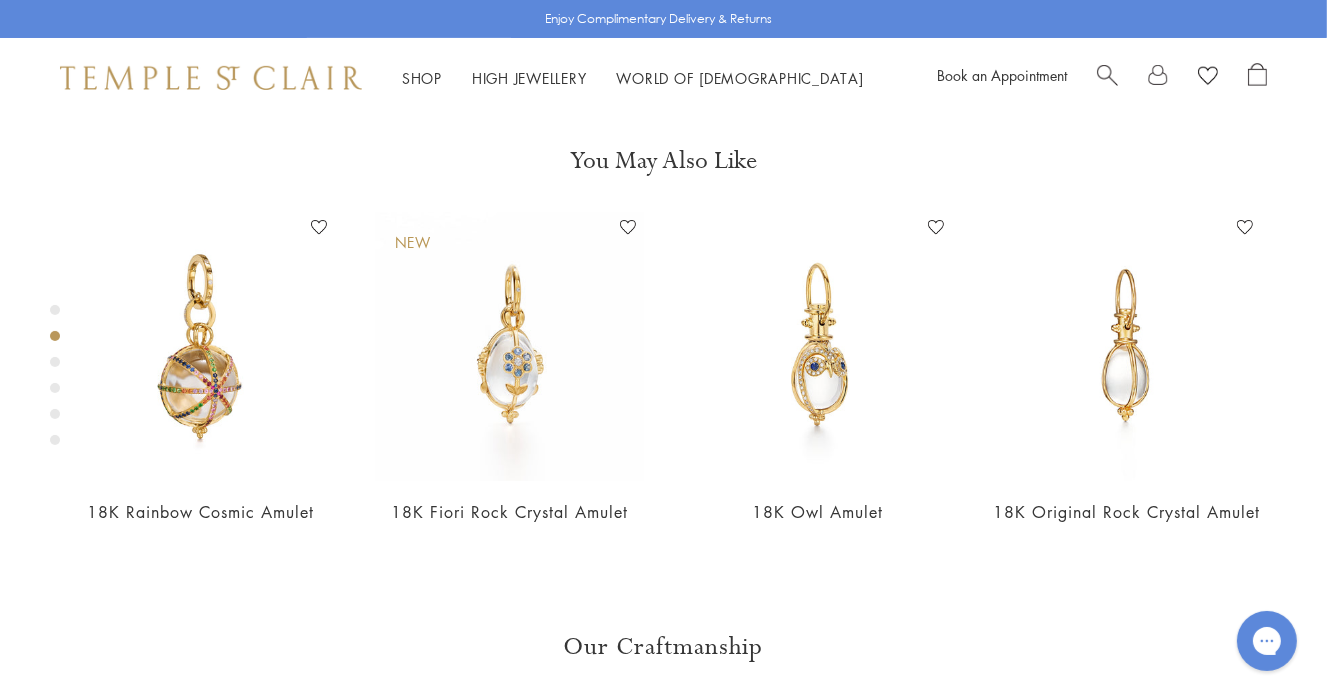 click at bounding box center (55, 362) 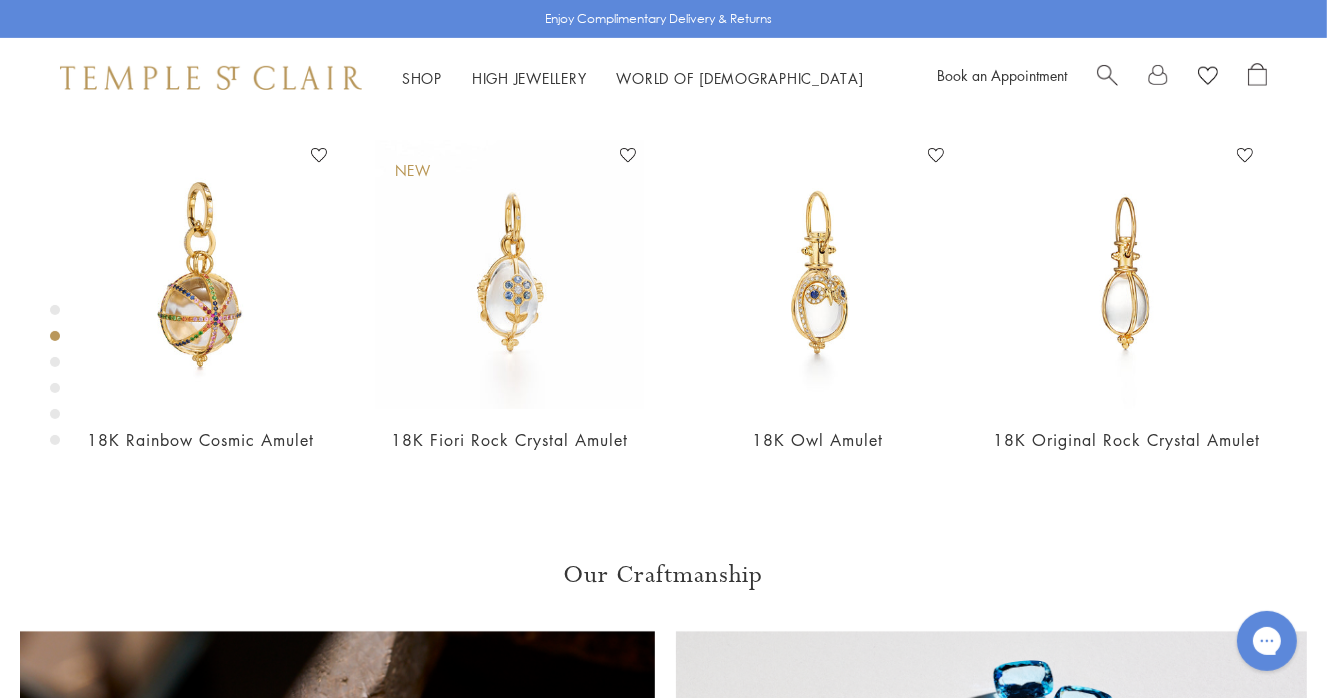 scroll, scrollTop: 800, scrollLeft: 0, axis: vertical 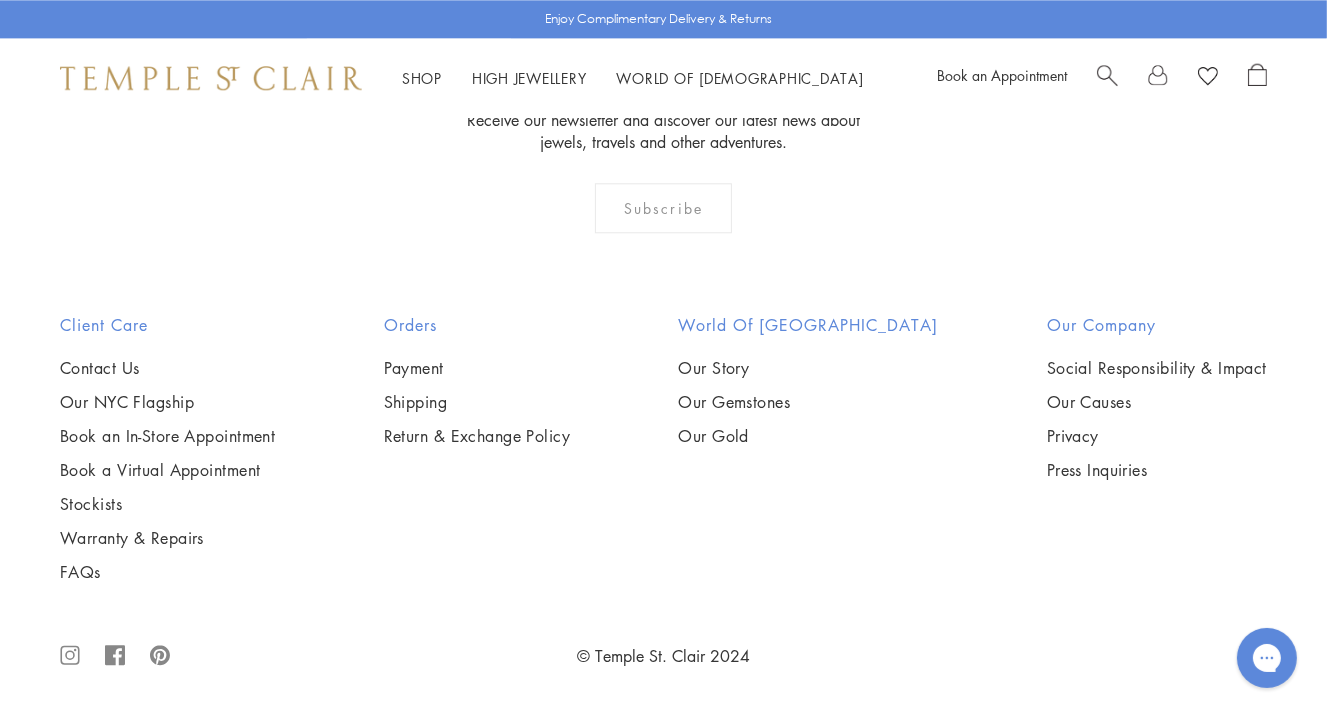 click at bounding box center [0, 0] 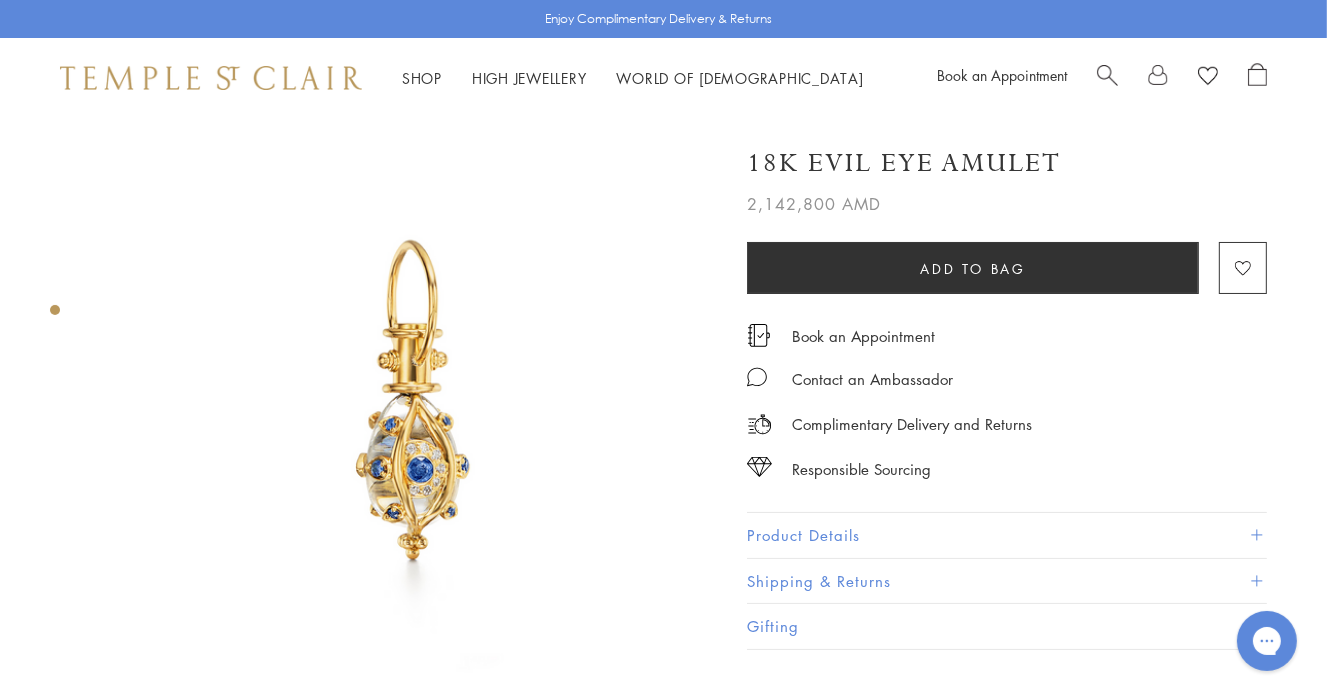 scroll, scrollTop: 0, scrollLeft: 0, axis: both 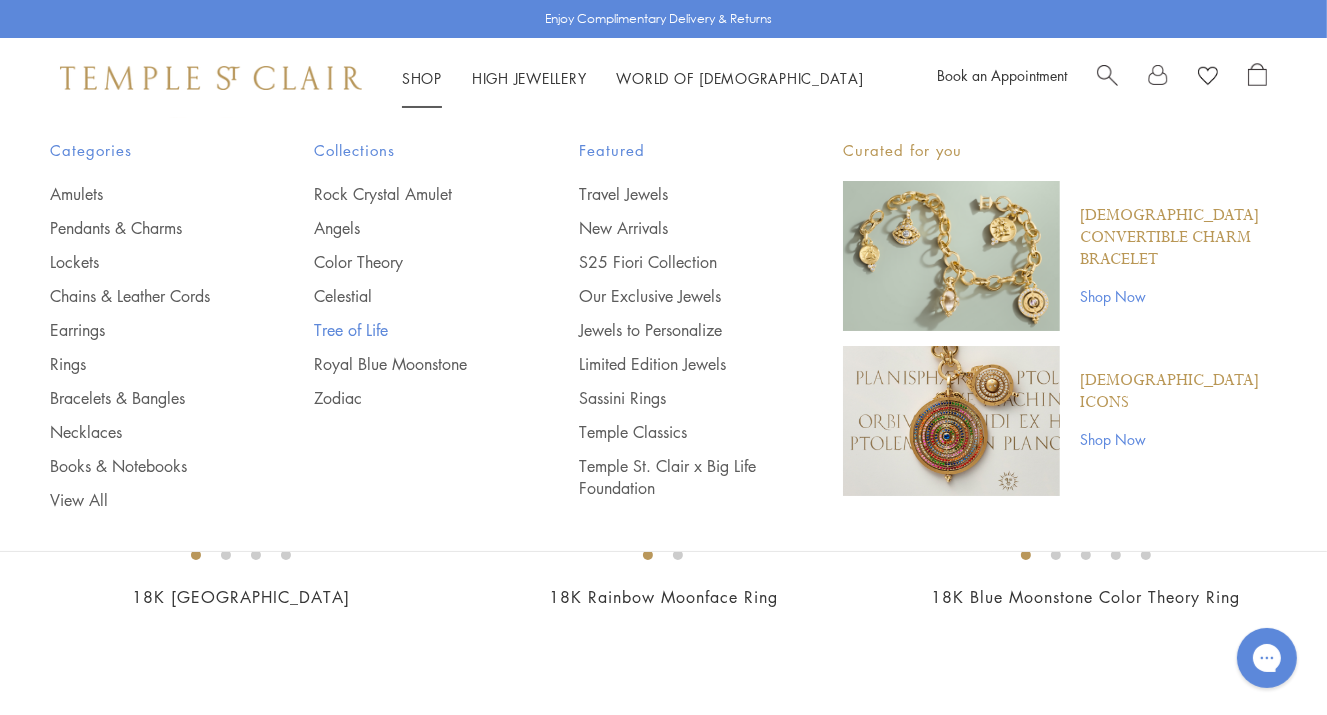 click on "Tree of Life" at bounding box center [406, 330] 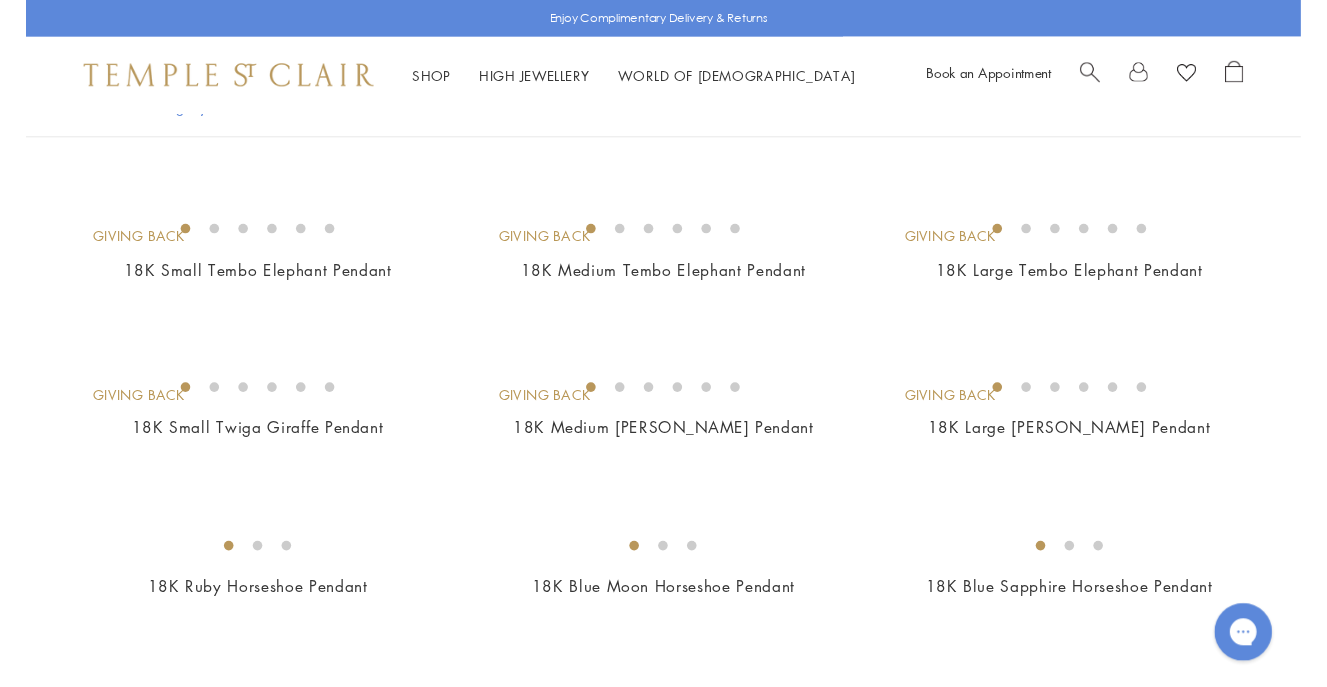scroll, scrollTop: 3062, scrollLeft: 0, axis: vertical 